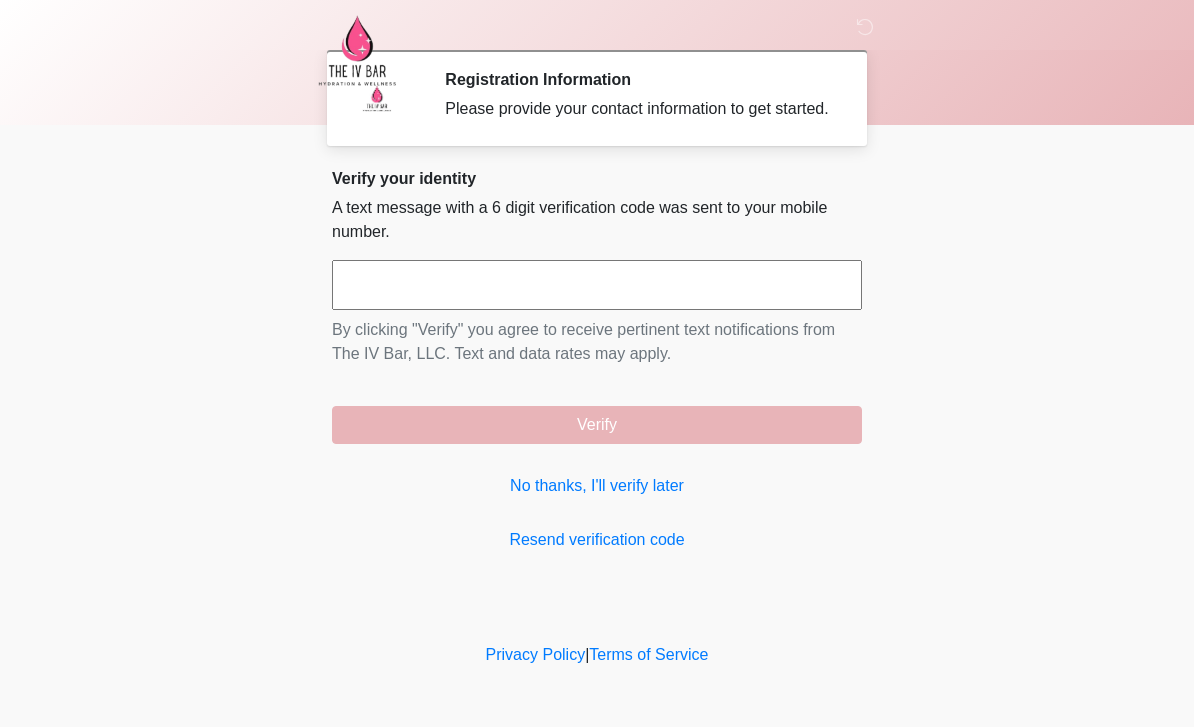 scroll, scrollTop: 0, scrollLeft: 0, axis: both 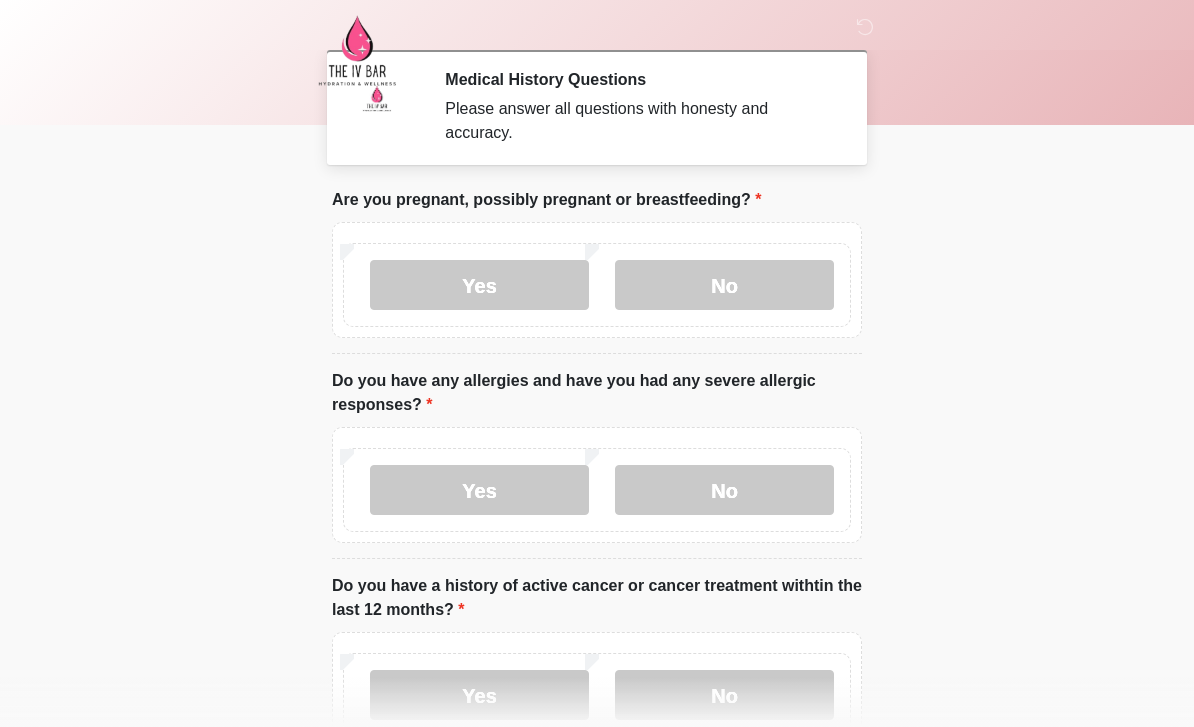 click on "No" at bounding box center [724, 285] 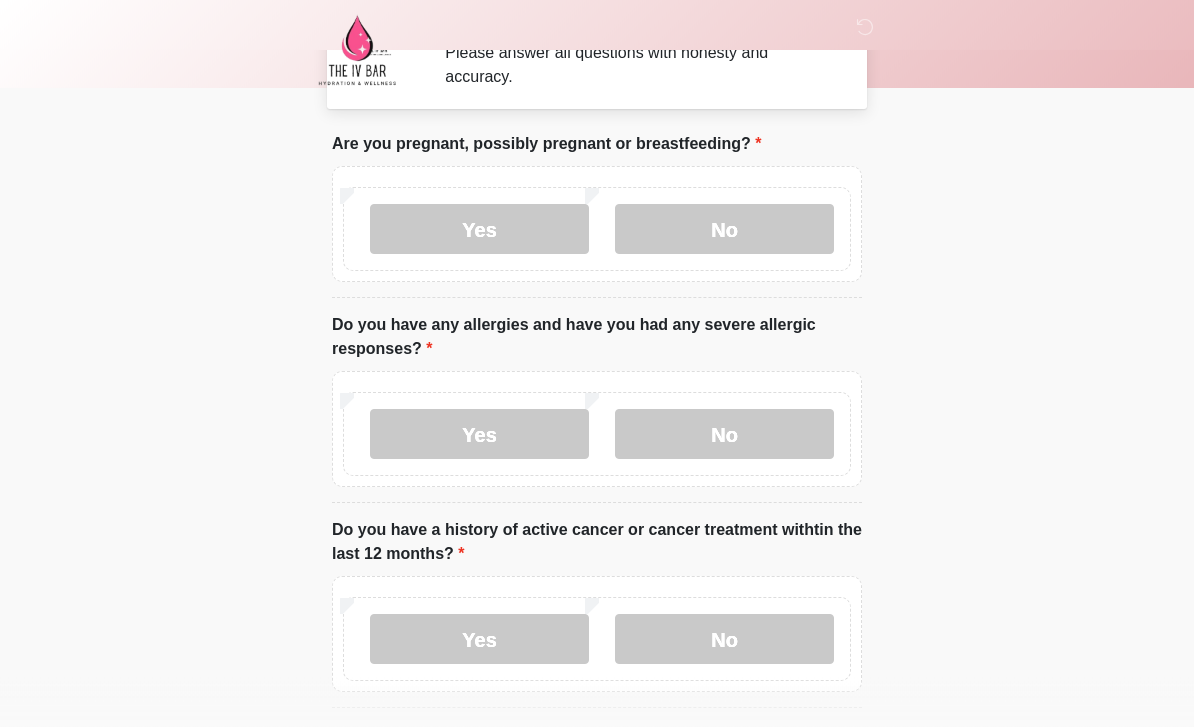 scroll, scrollTop: 59, scrollLeft: 0, axis: vertical 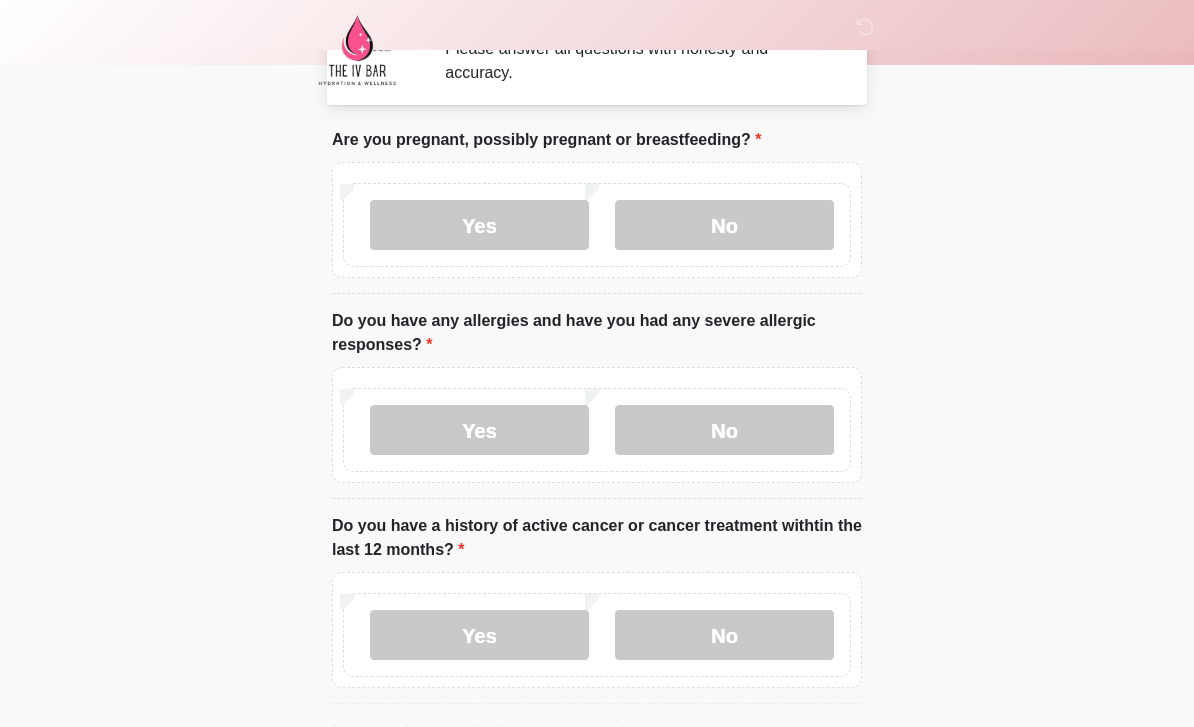 click on "Yes" at bounding box center (479, 431) 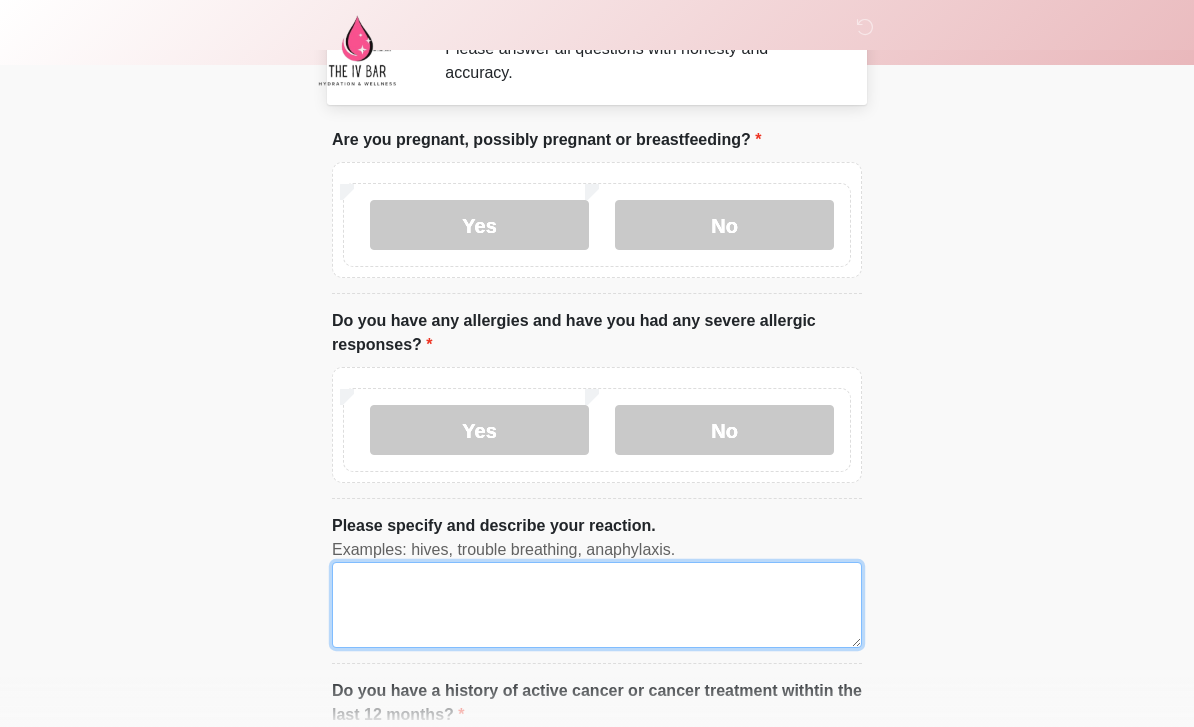click on "Please specify and describe your reaction." at bounding box center (597, 605) 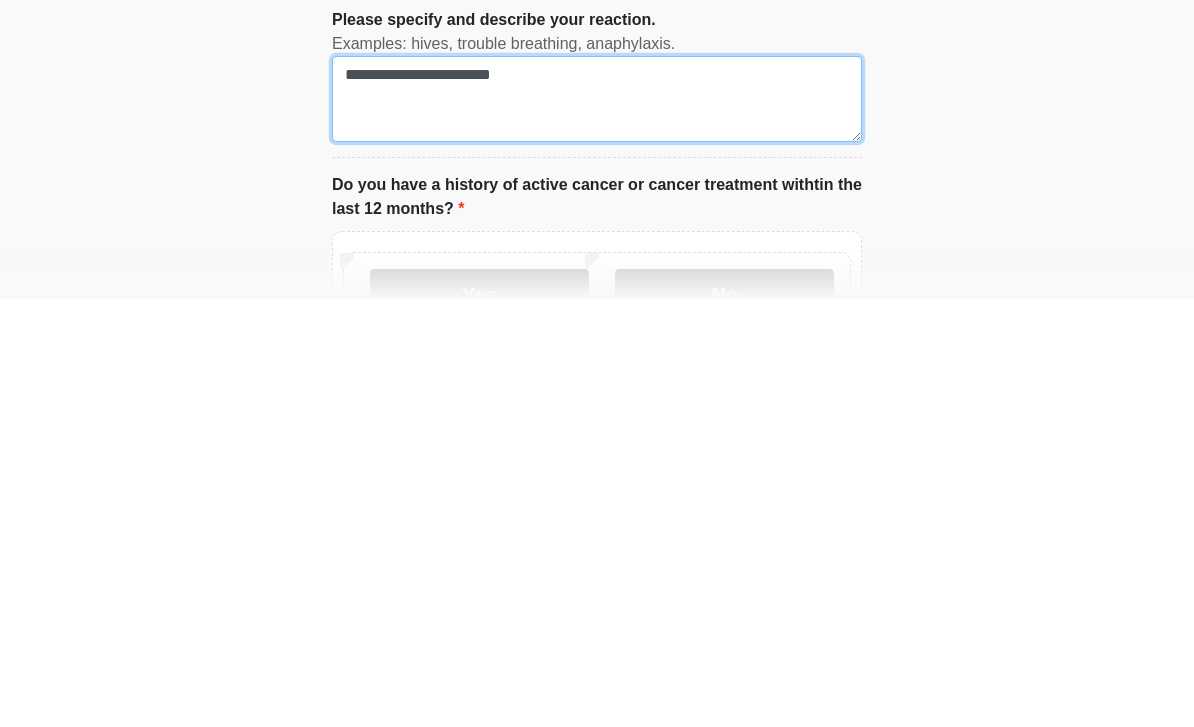 scroll, scrollTop: 150, scrollLeft: 0, axis: vertical 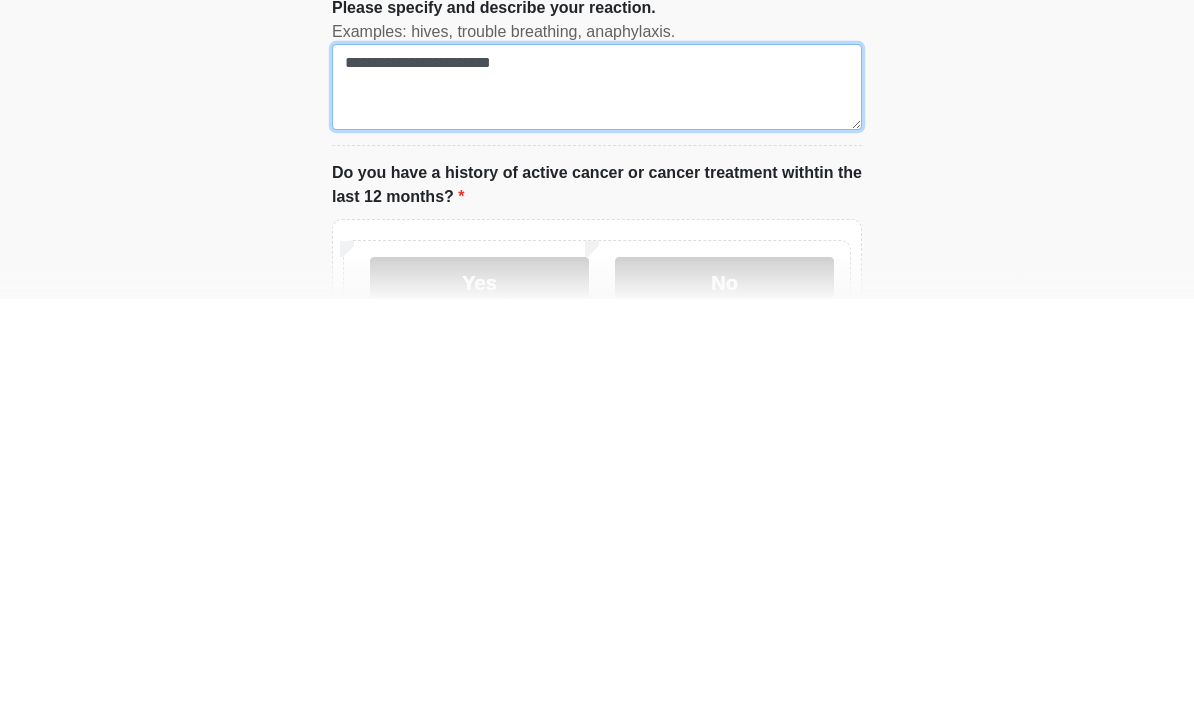 click on "**********" at bounding box center (597, 515) 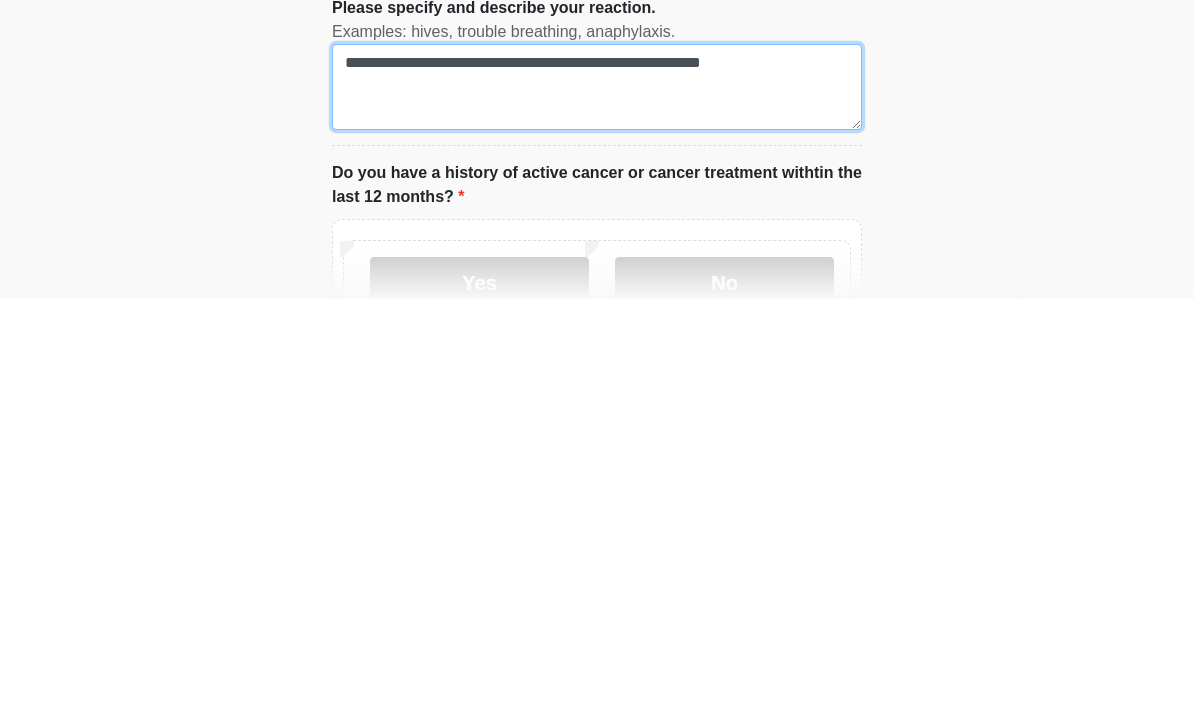 click on "**********" at bounding box center [597, 515] 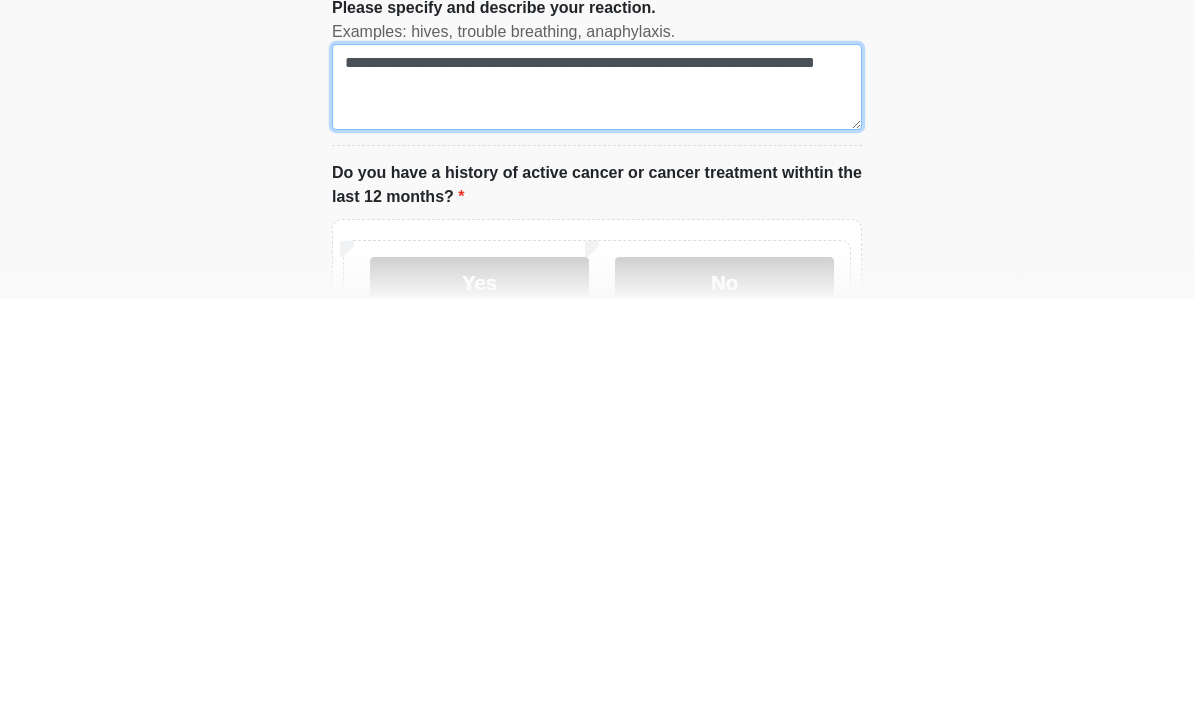 type on "**********" 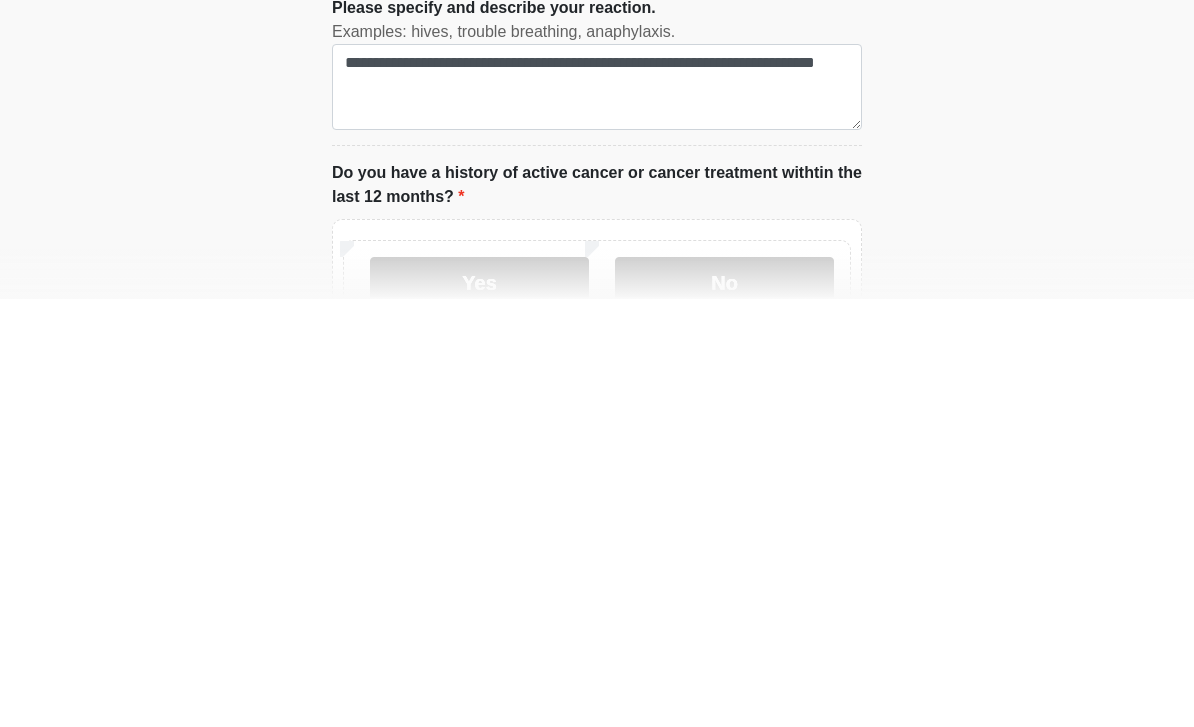 click on "No" at bounding box center (724, 710) 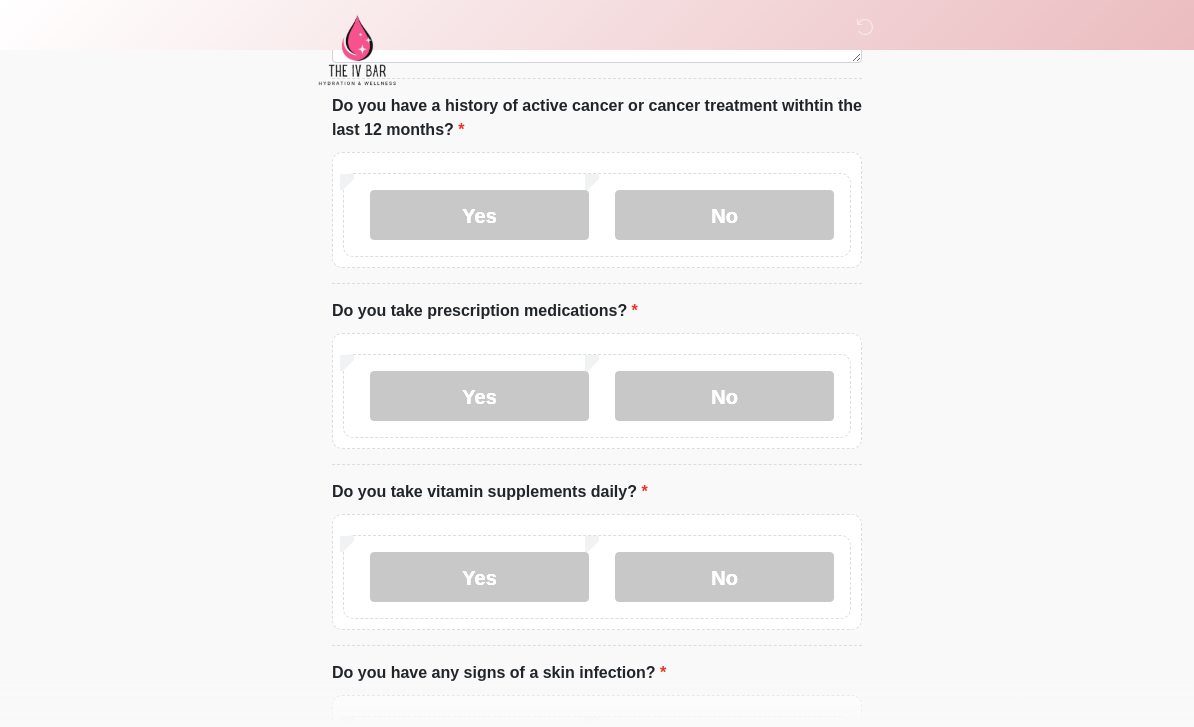 scroll, scrollTop: 645, scrollLeft: 0, axis: vertical 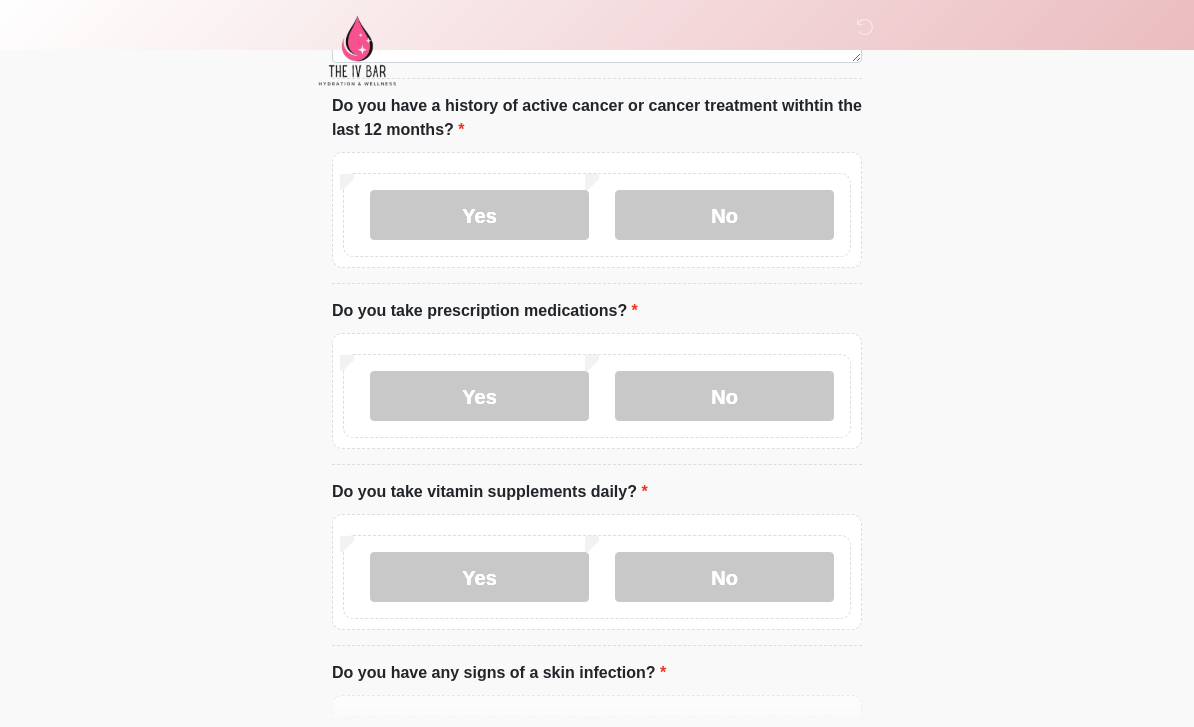 click on "Yes" at bounding box center (479, 396) 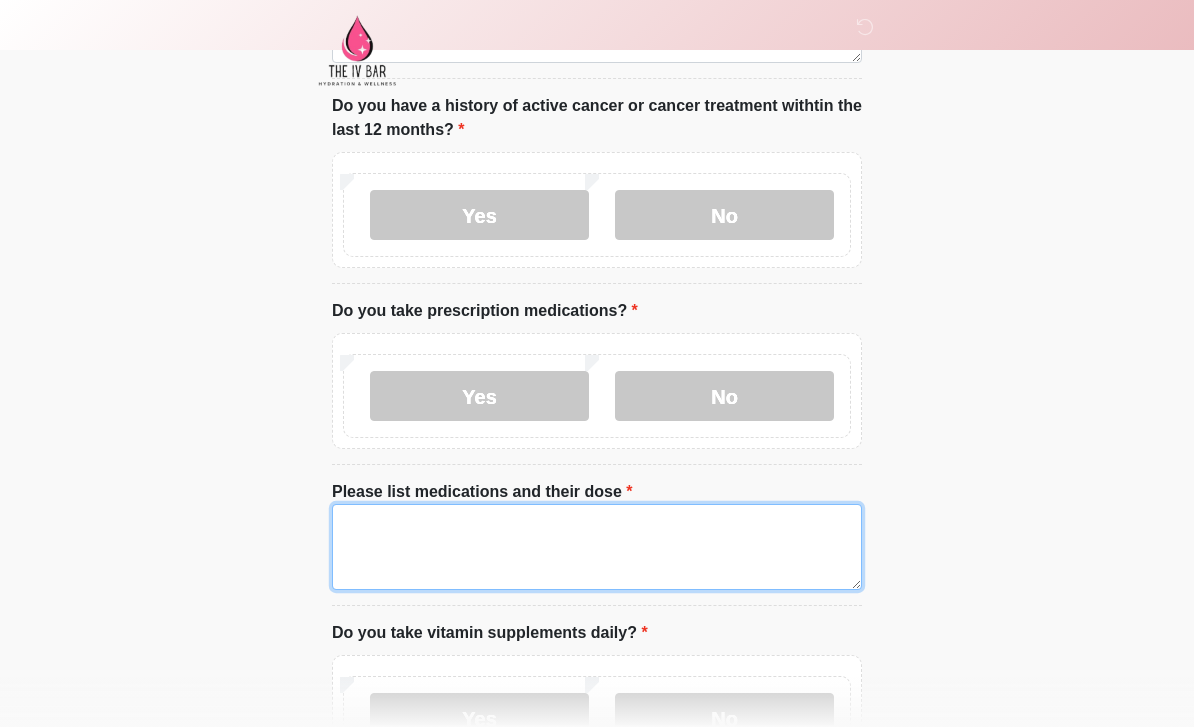 click on "Please list medications and their dose" at bounding box center [597, 547] 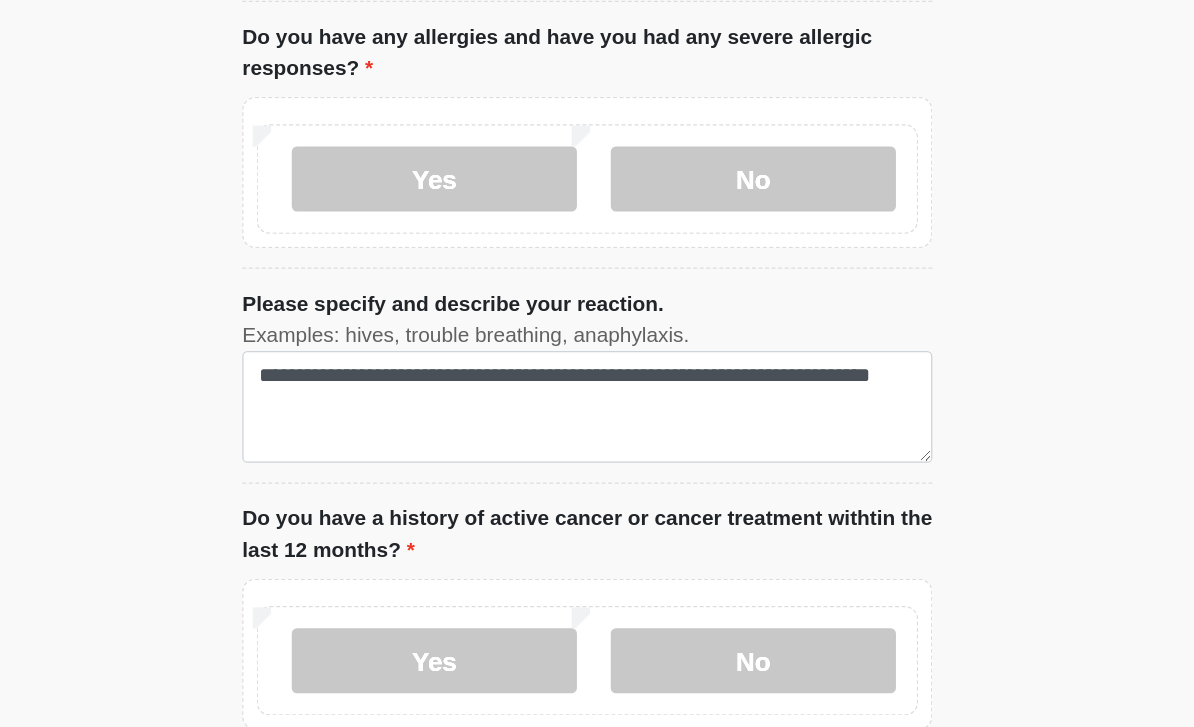 scroll, scrollTop: 408, scrollLeft: 0, axis: vertical 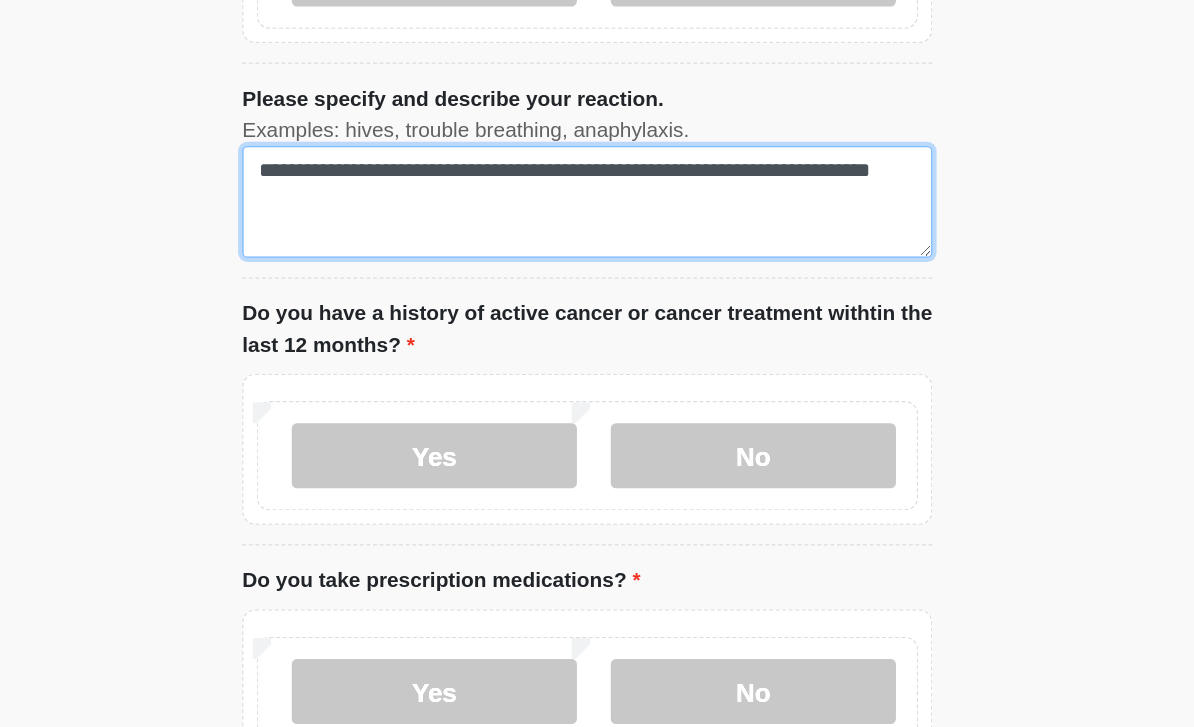 click on "**********" at bounding box center [597, 257] 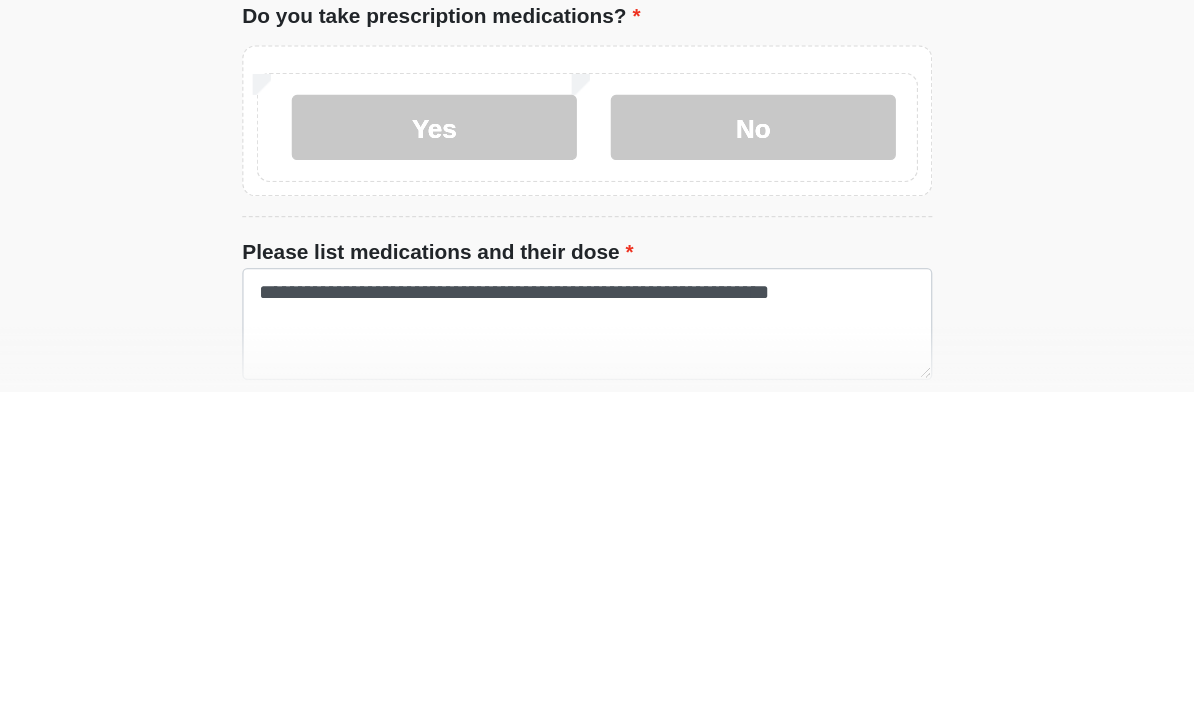 scroll, scrollTop: 549, scrollLeft: 0, axis: vertical 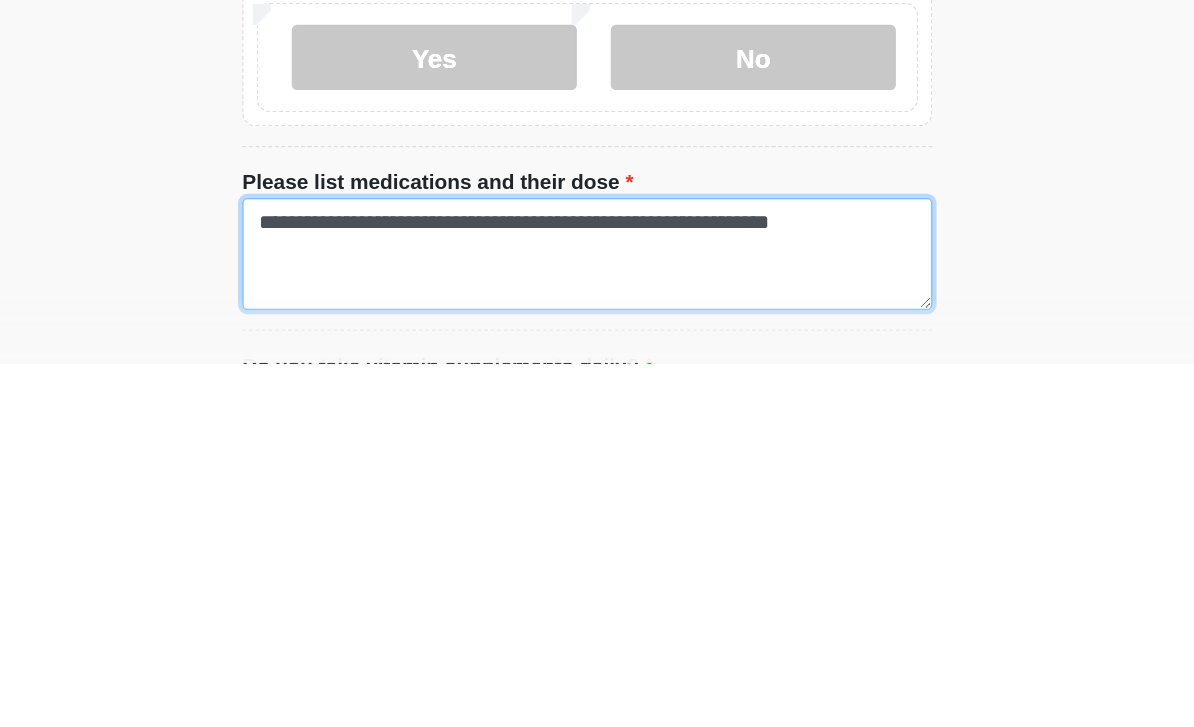 click on "**********" at bounding box center [597, 643] 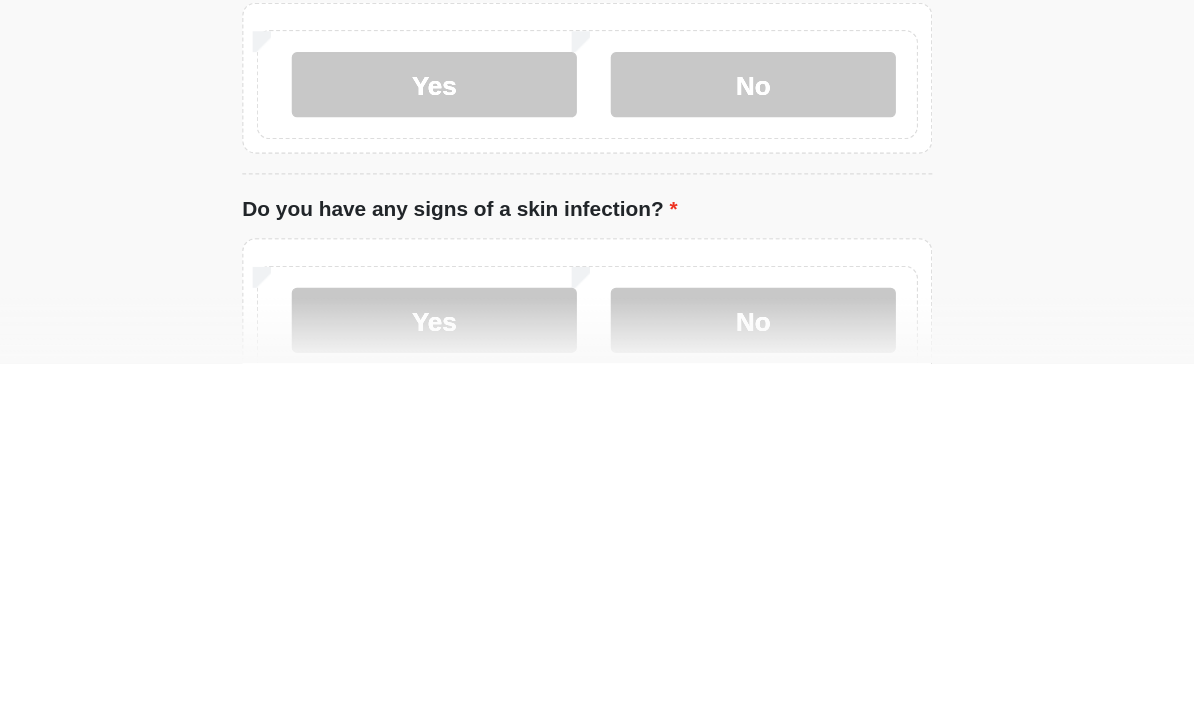 scroll, scrollTop: 862, scrollLeft: 0, axis: vertical 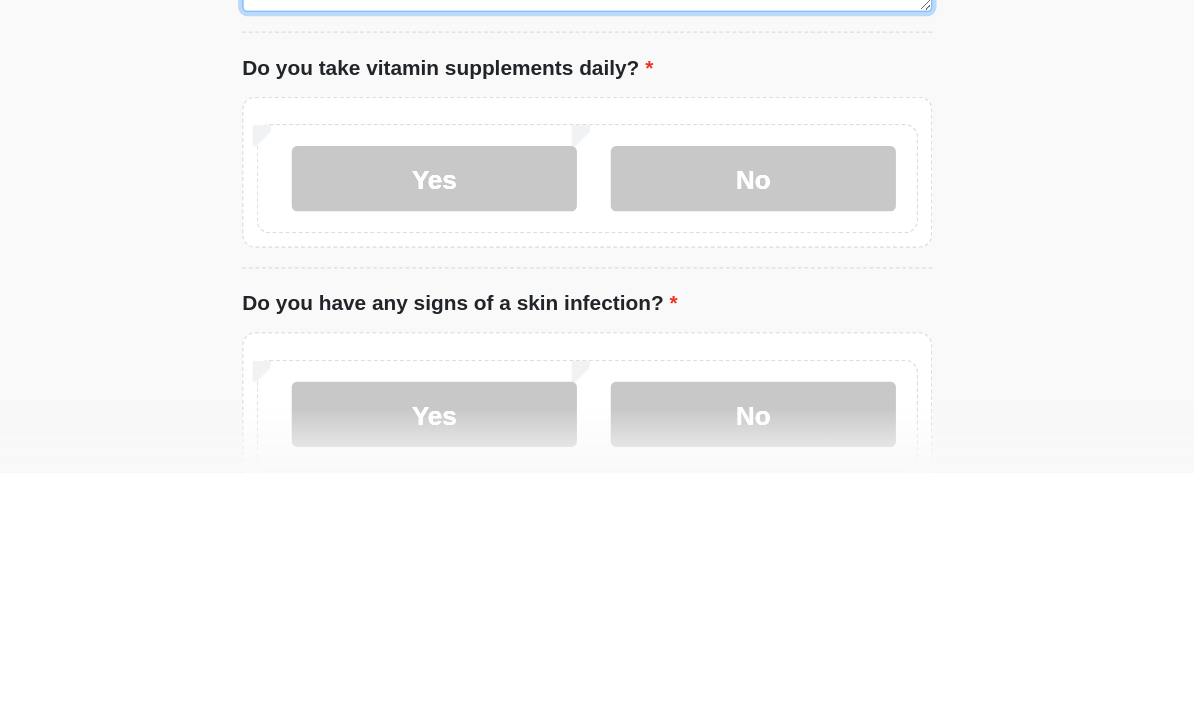 type on "**********" 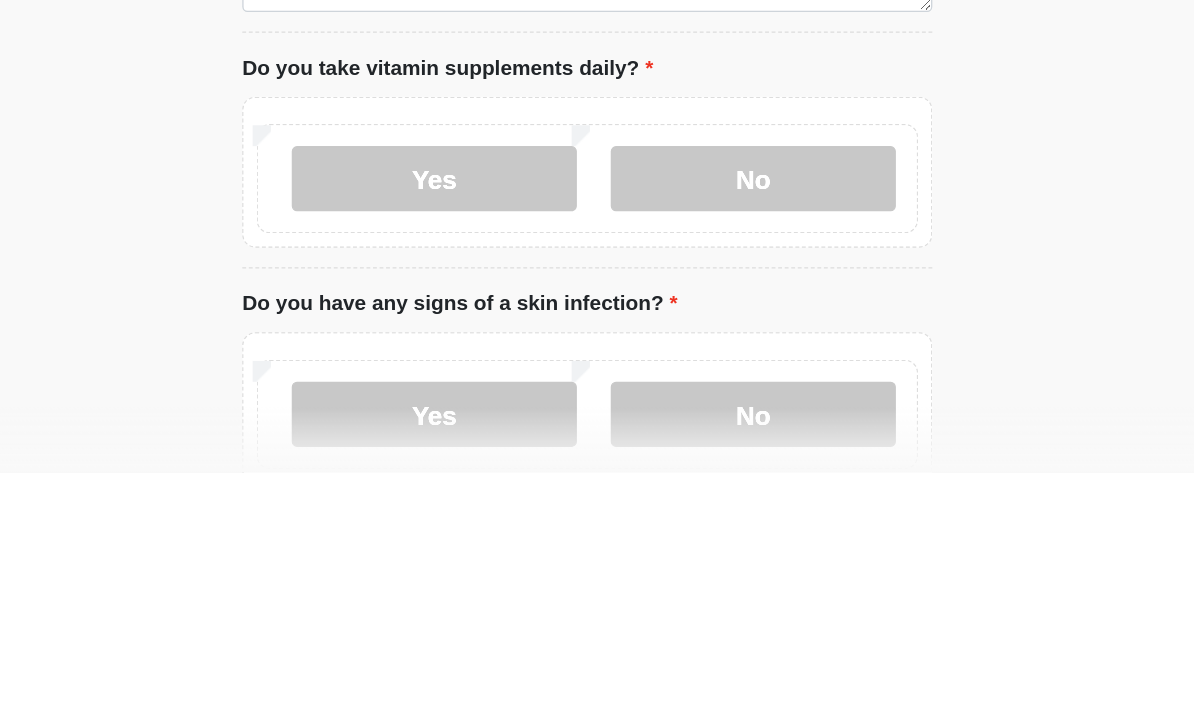 click on "No" at bounding box center [724, 501] 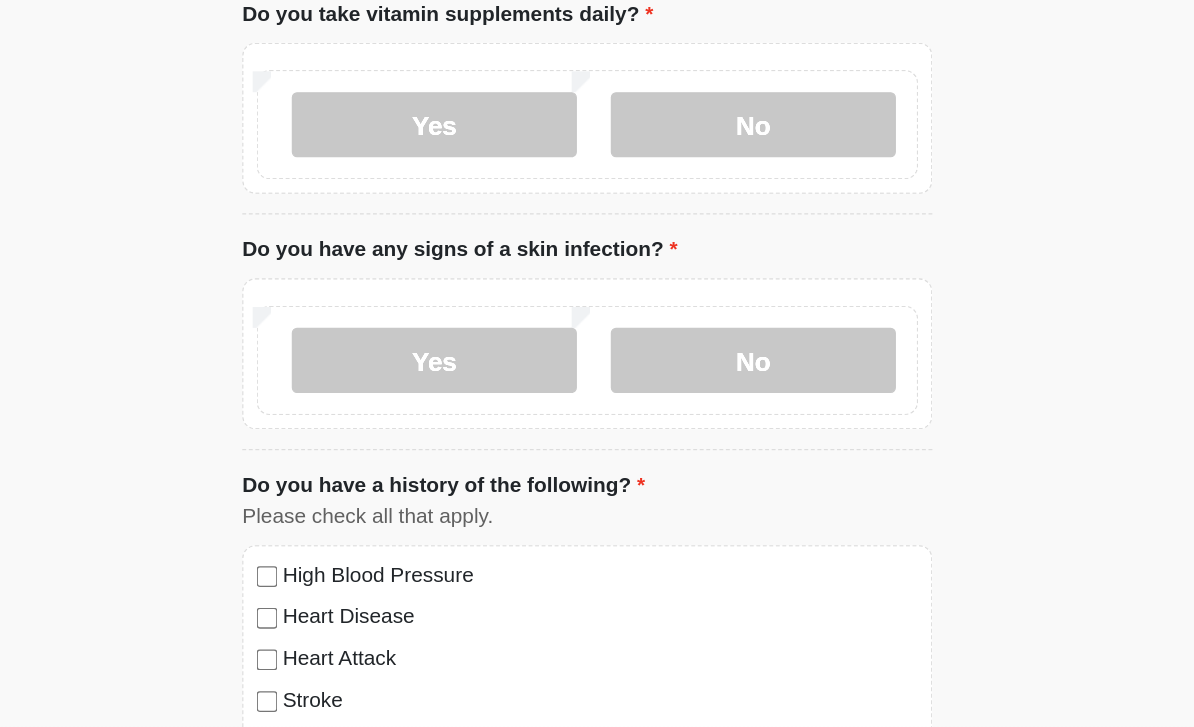 scroll, scrollTop: 1233, scrollLeft: 0, axis: vertical 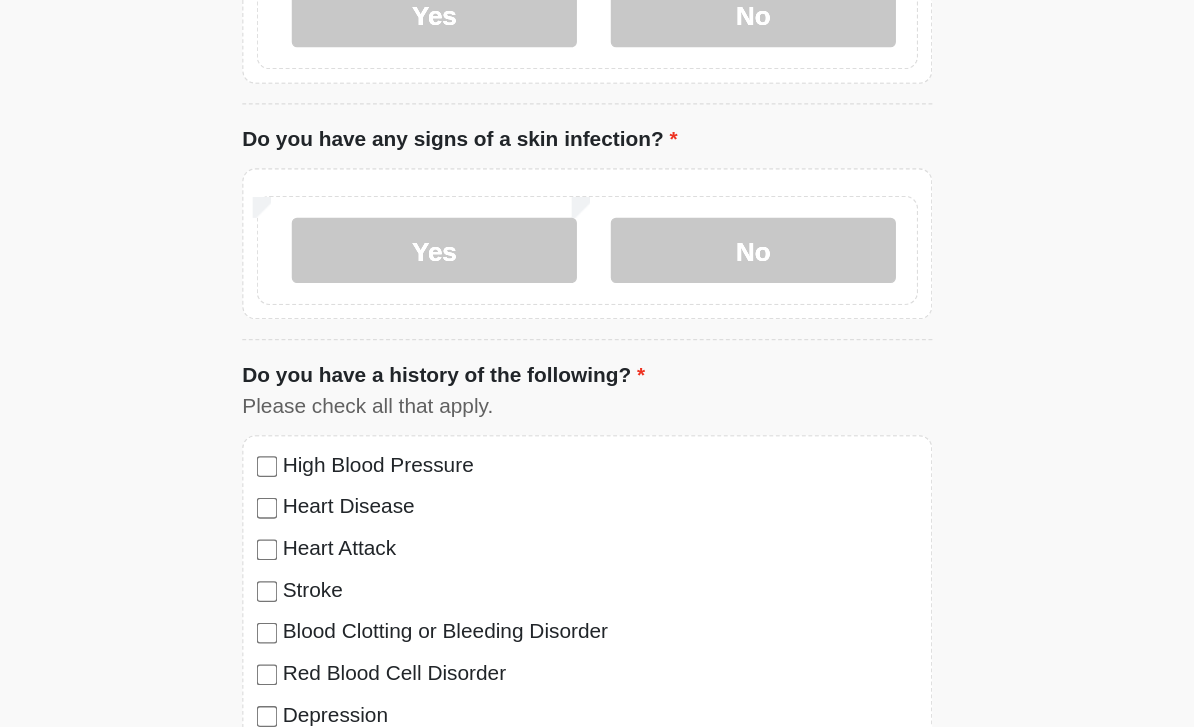 click on "No" at bounding box center [724, 311] 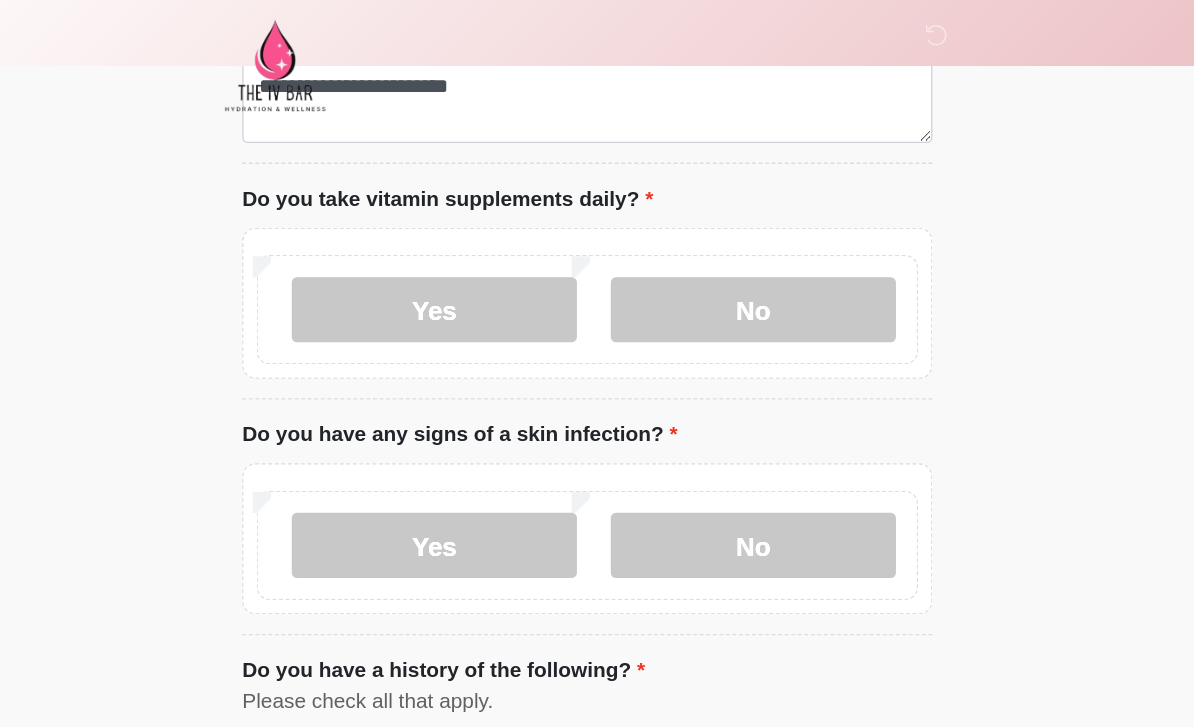 scroll, scrollTop: 1125, scrollLeft: 0, axis: vertical 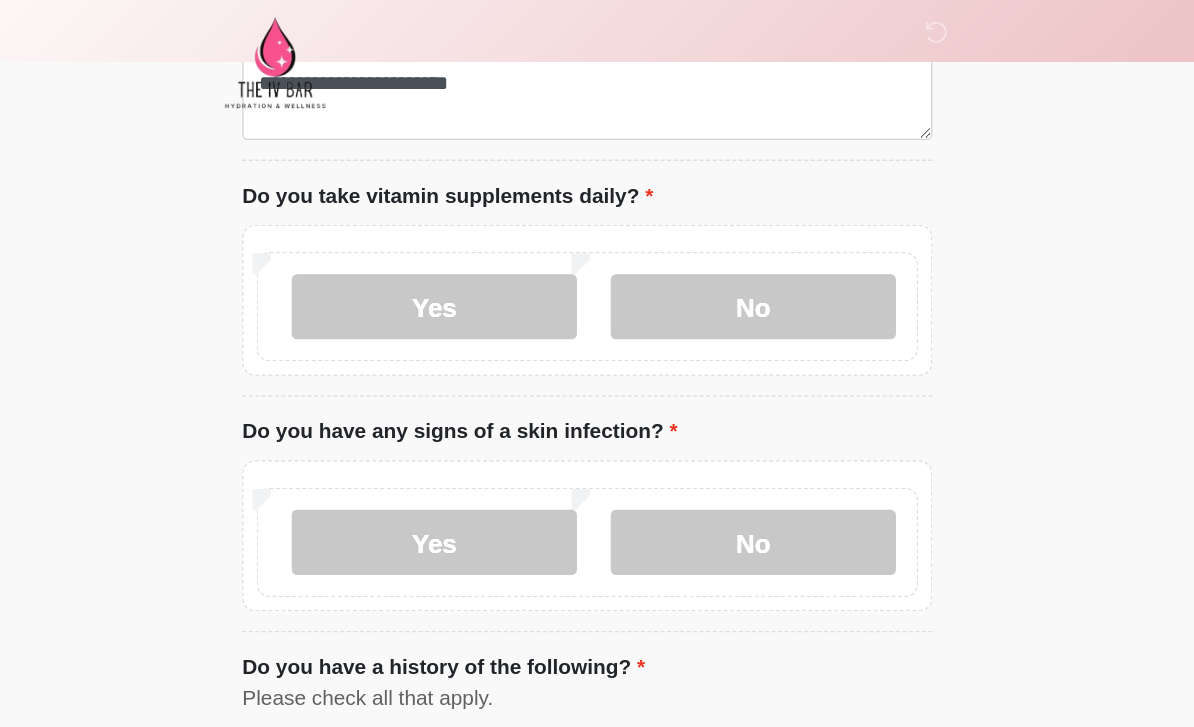 click on "Yes" at bounding box center (479, 238) 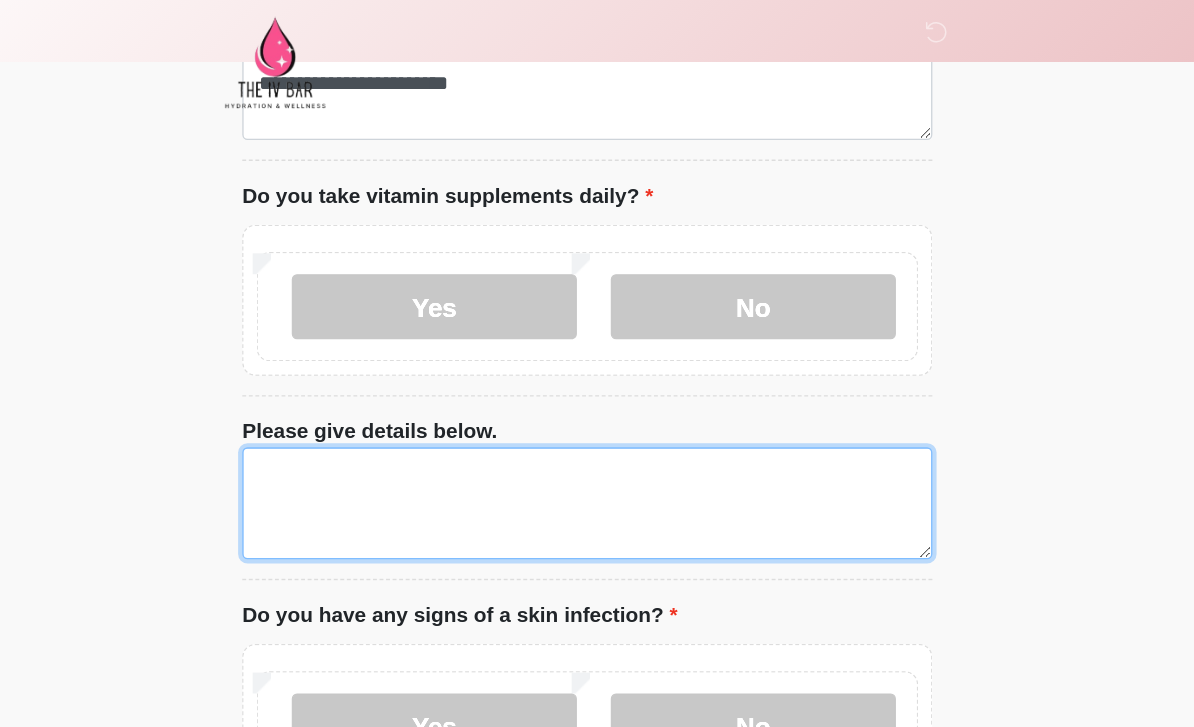 click on "Please give details below." at bounding box center [597, 389] 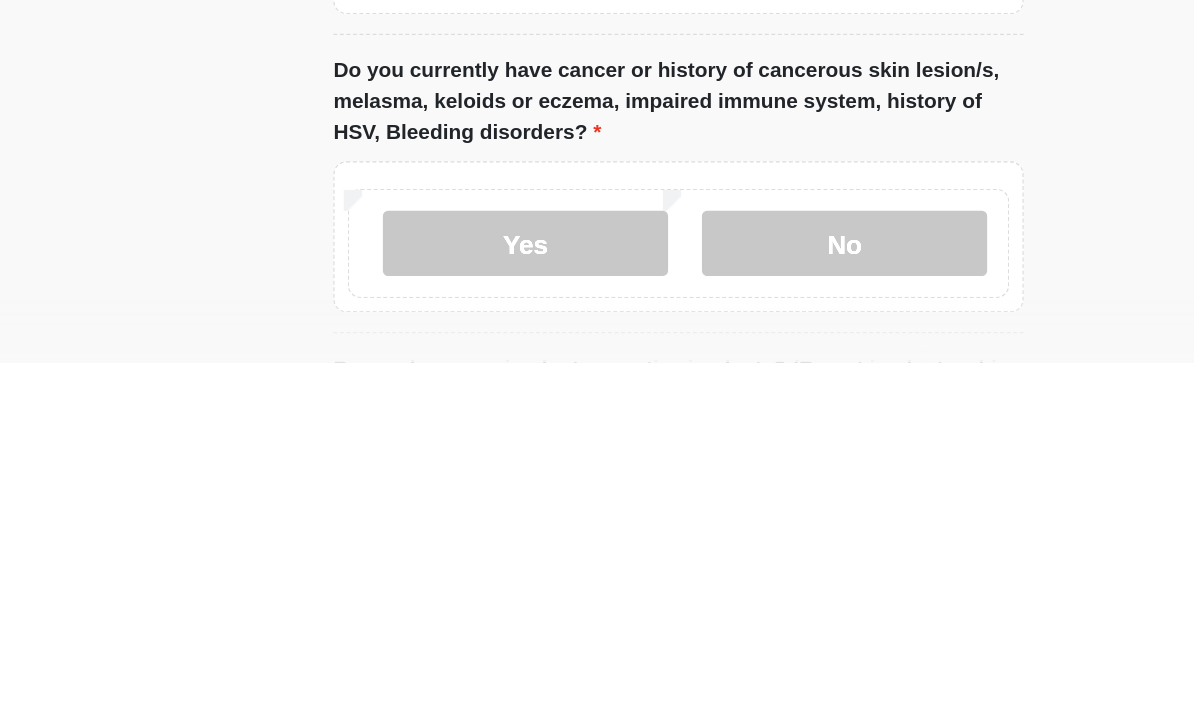 scroll, scrollTop: 1814, scrollLeft: 0, axis: vertical 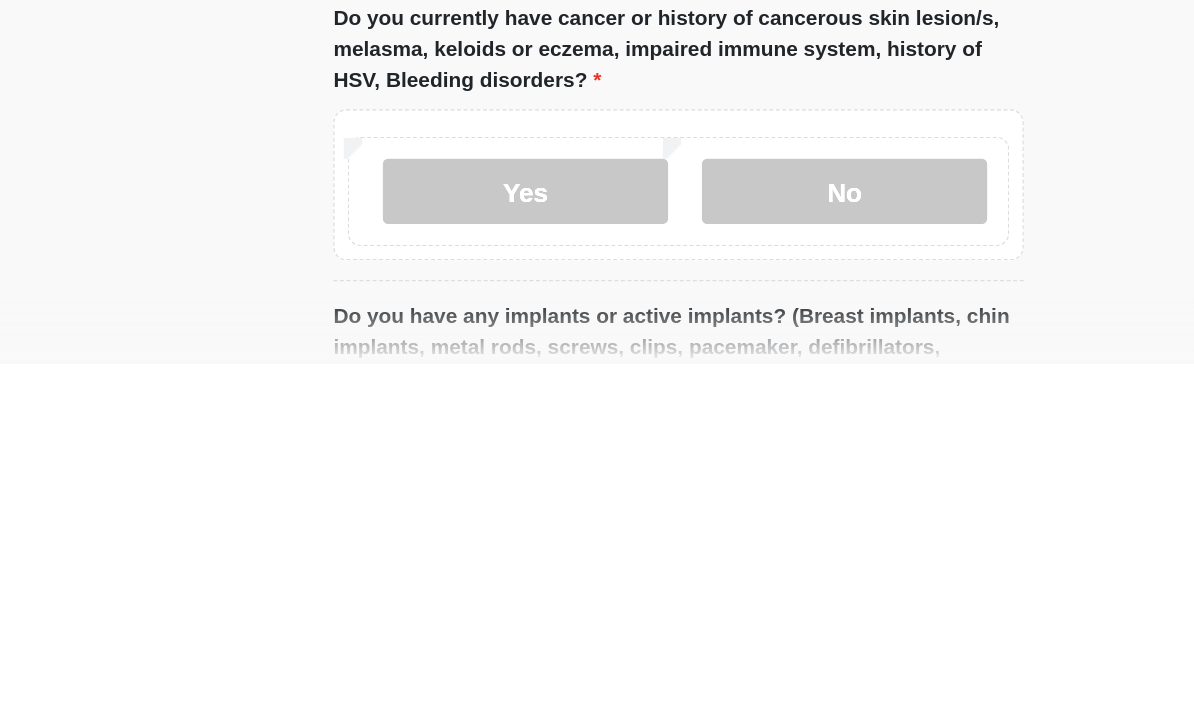 type on "**********" 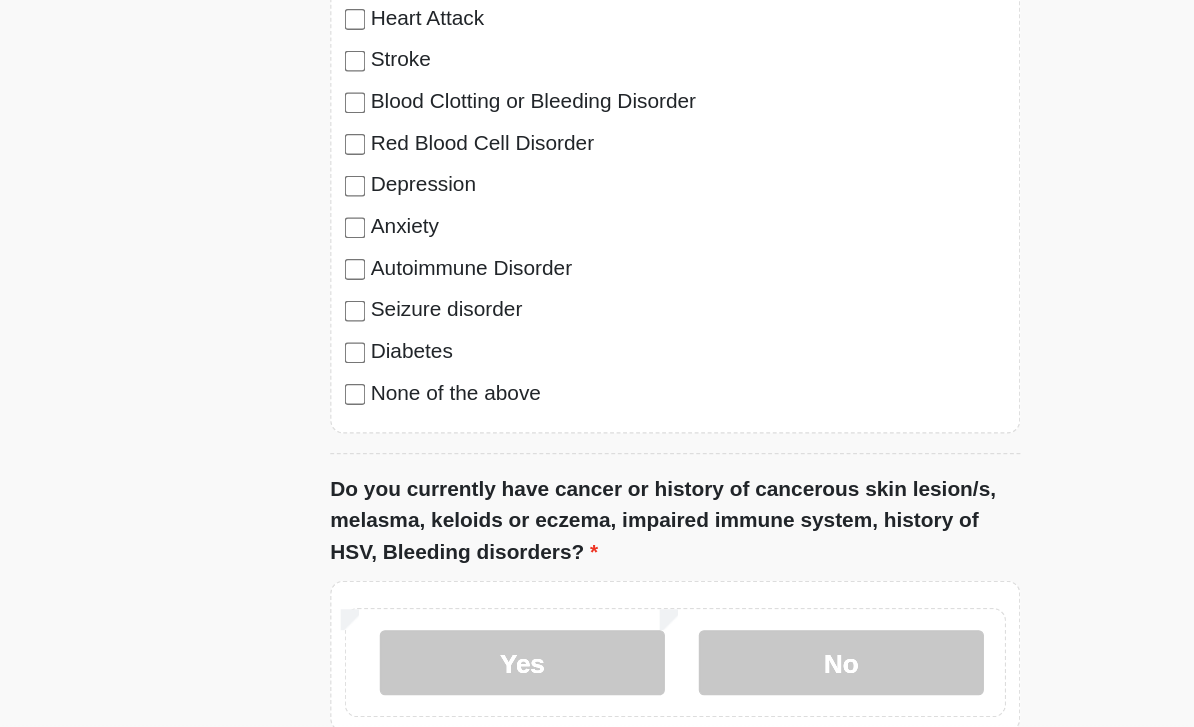 scroll, scrollTop: 1780, scrollLeft: 0, axis: vertical 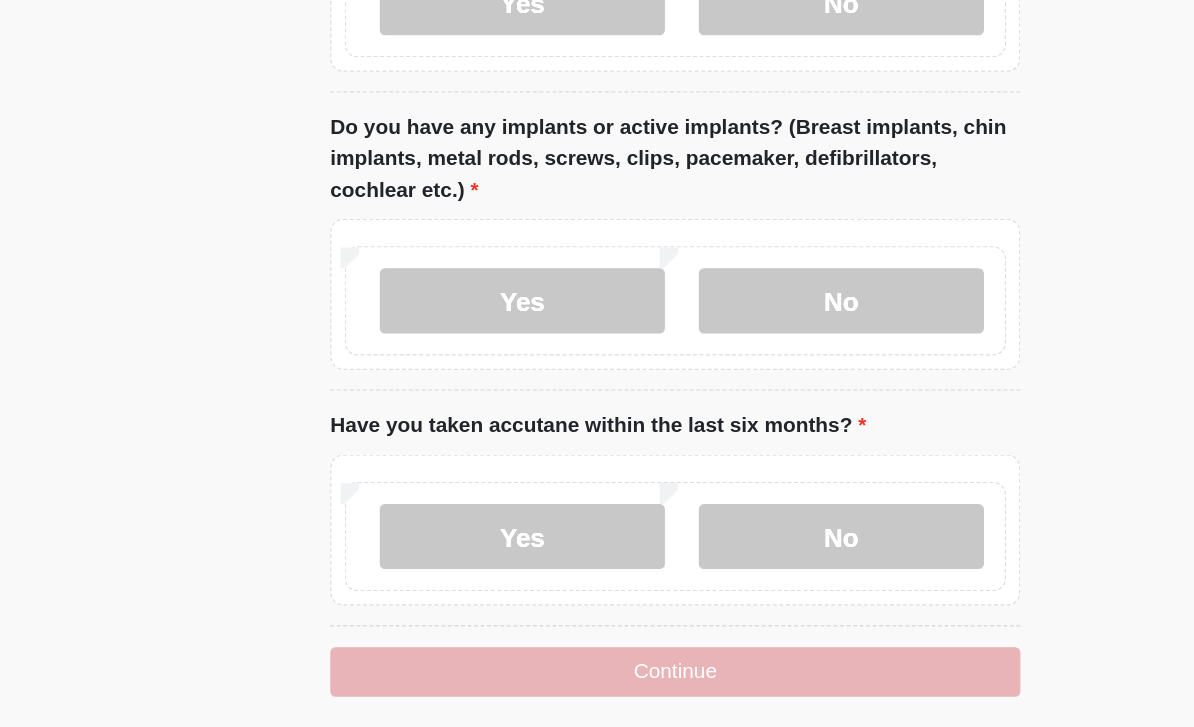 click on "No" at bounding box center (724, 351) 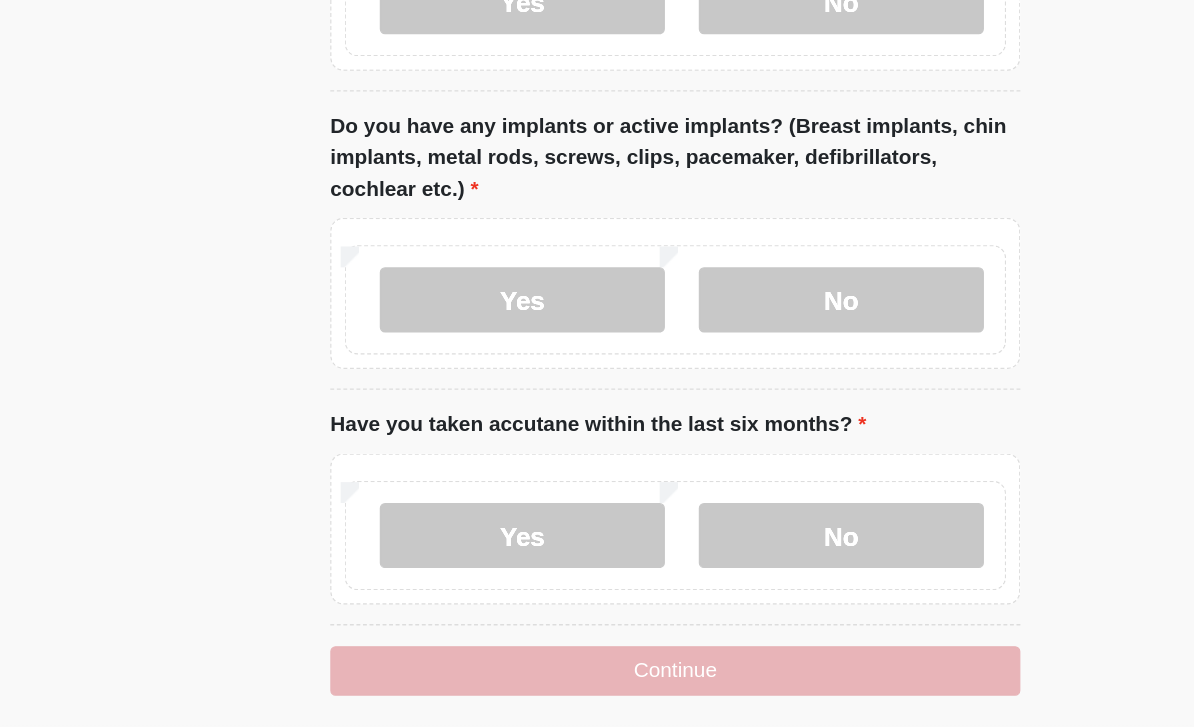 click on "No" at bounding box center [724, 531] 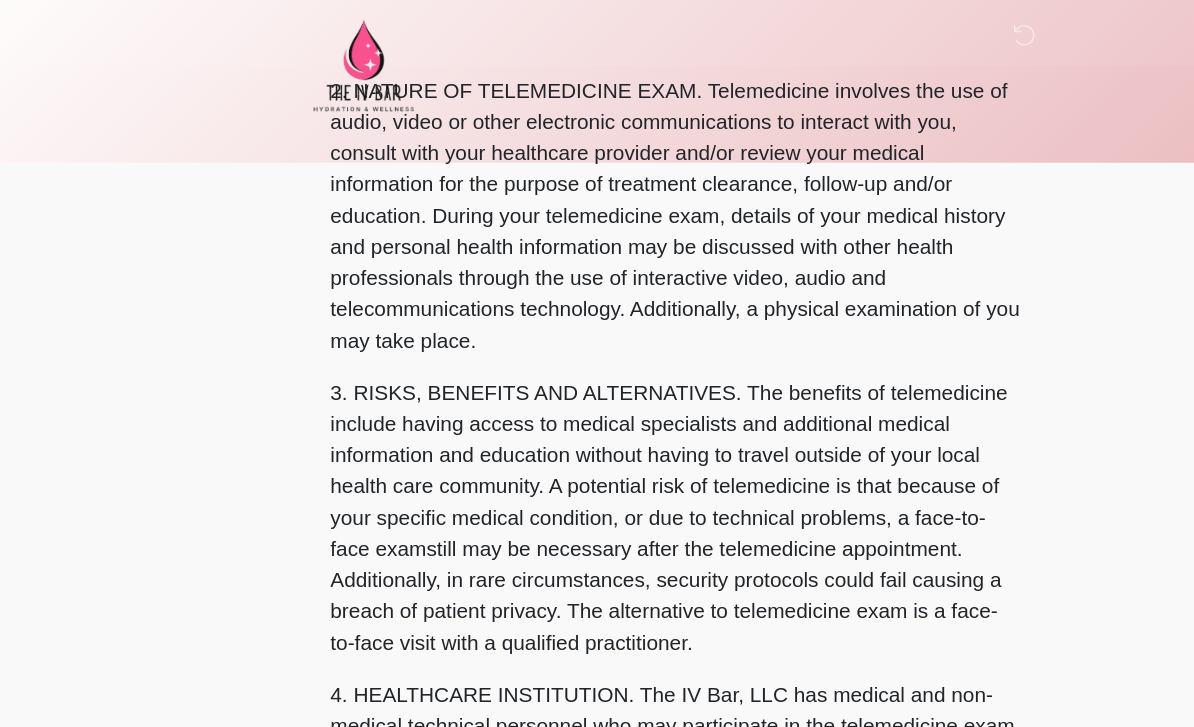 scroll, scrollTop: 0, scrollLeft: 0, axis: both 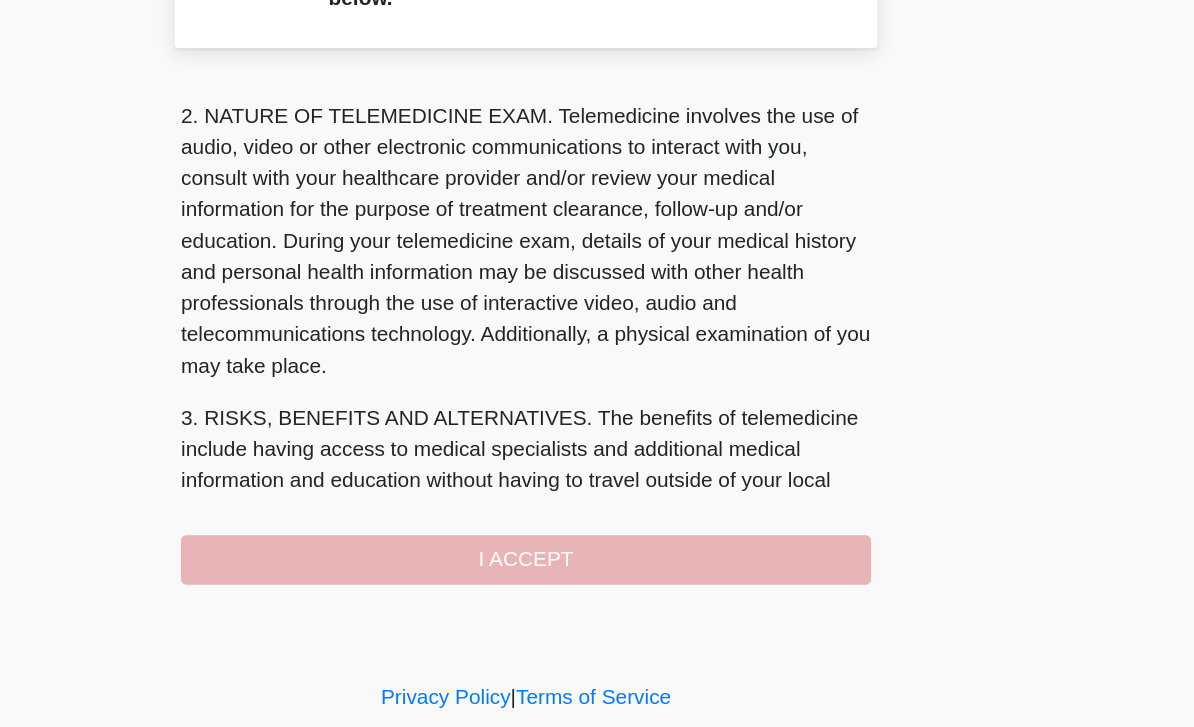 click on "I ACCEPT" at bounding box center [597, 549] 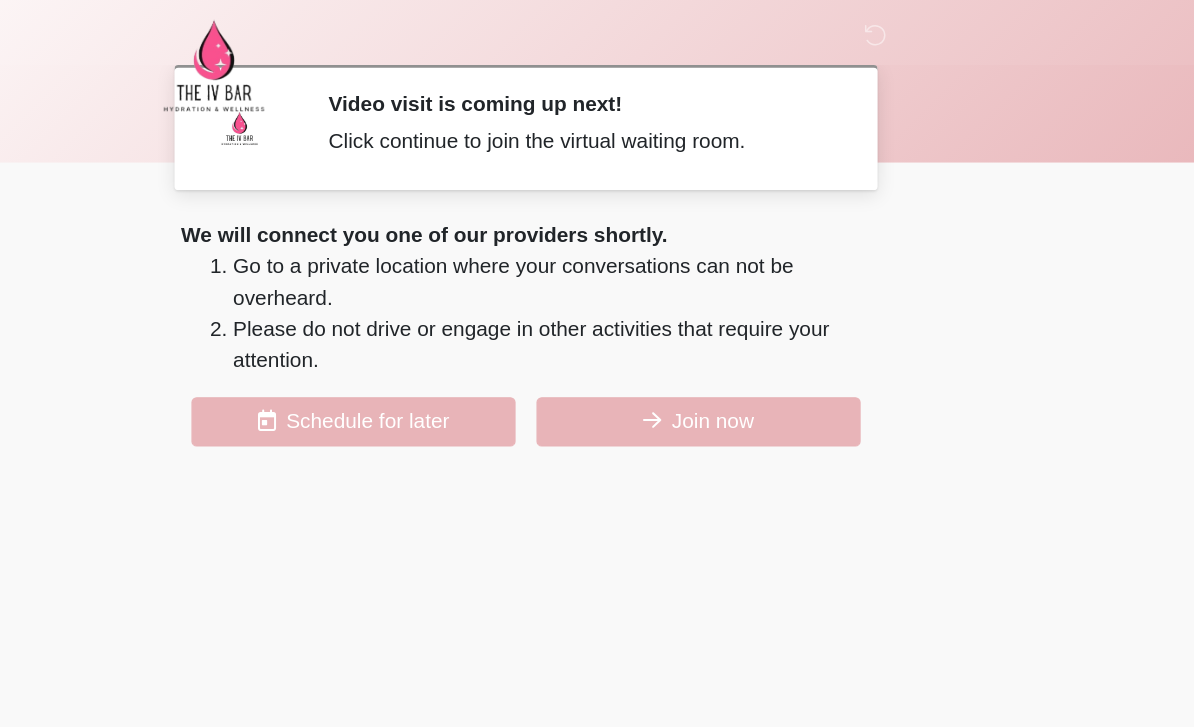 click at bounding box center (694, 323) 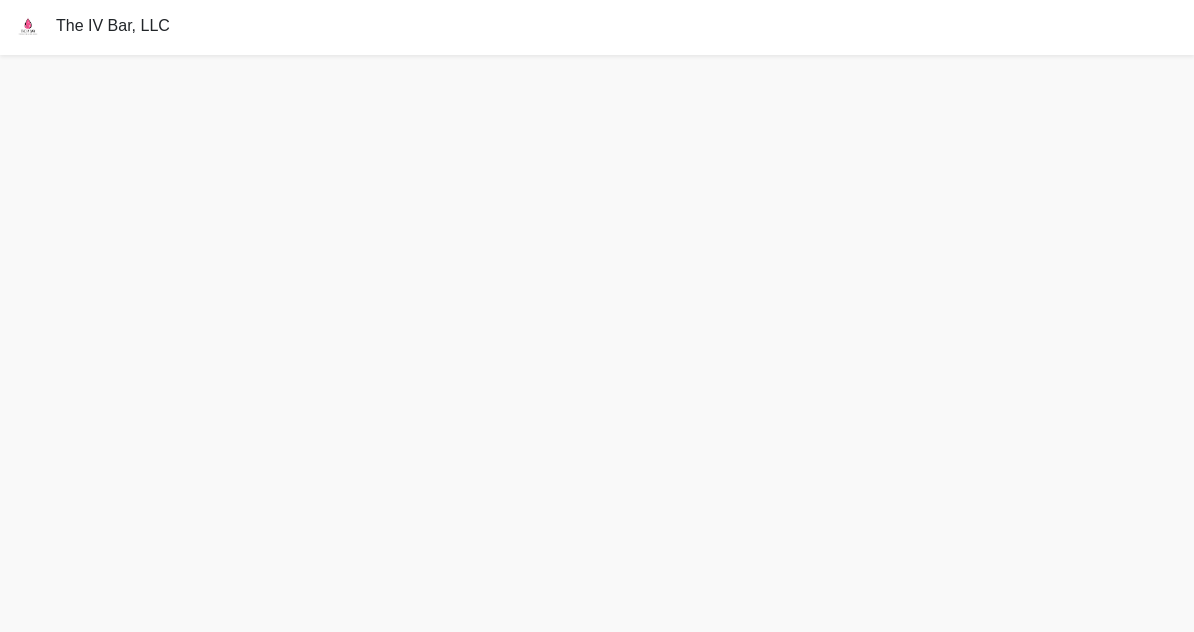 scroll, scrollTop: 6, scrollLeft: 0, axis: vertical 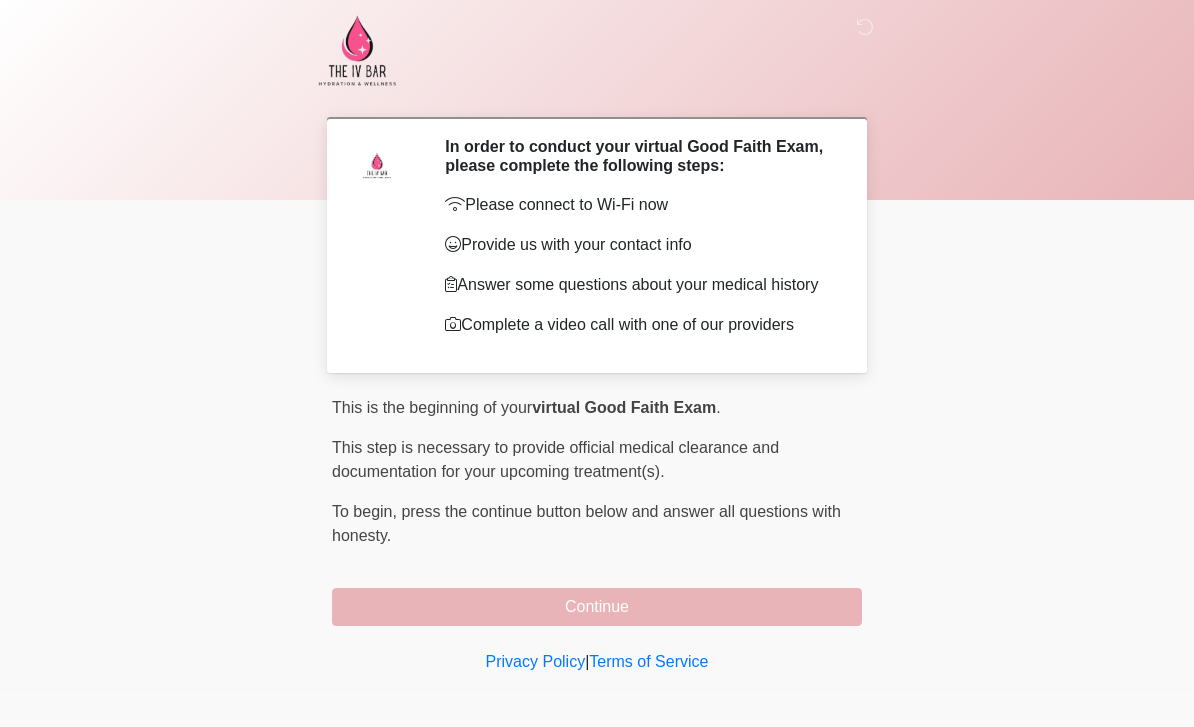 click on "Continue" at bounding box center (597, 607) 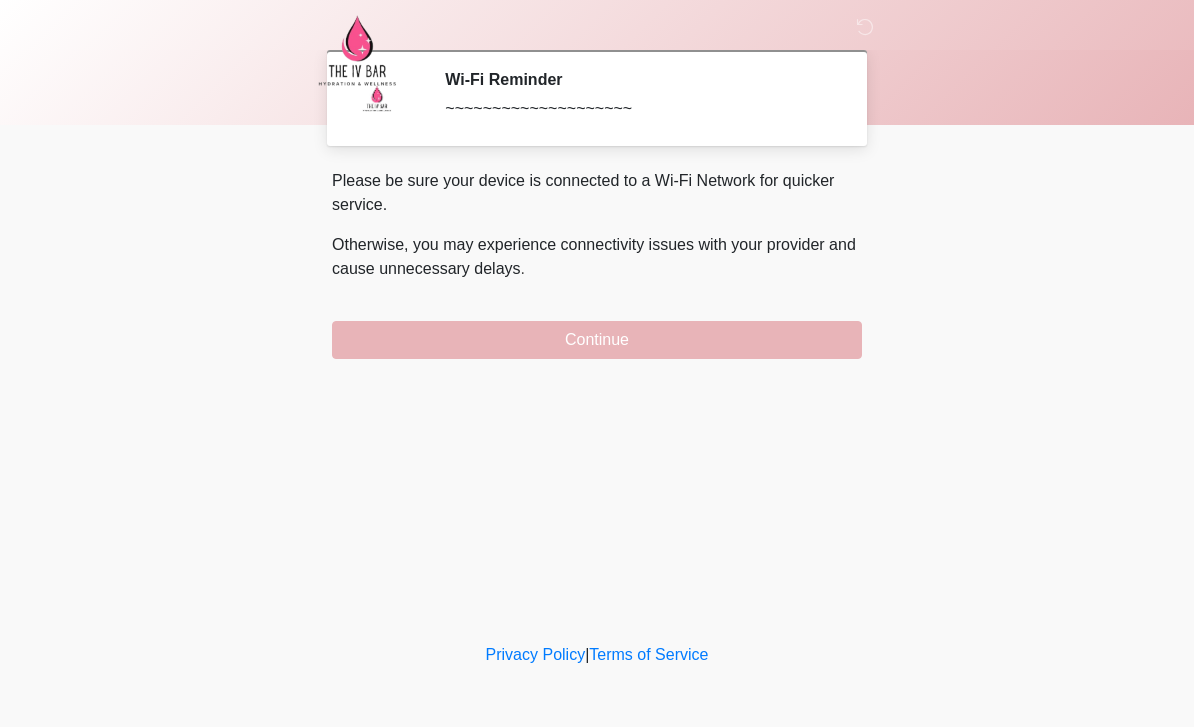 click on "Continue" at bounding box center (597, 340) 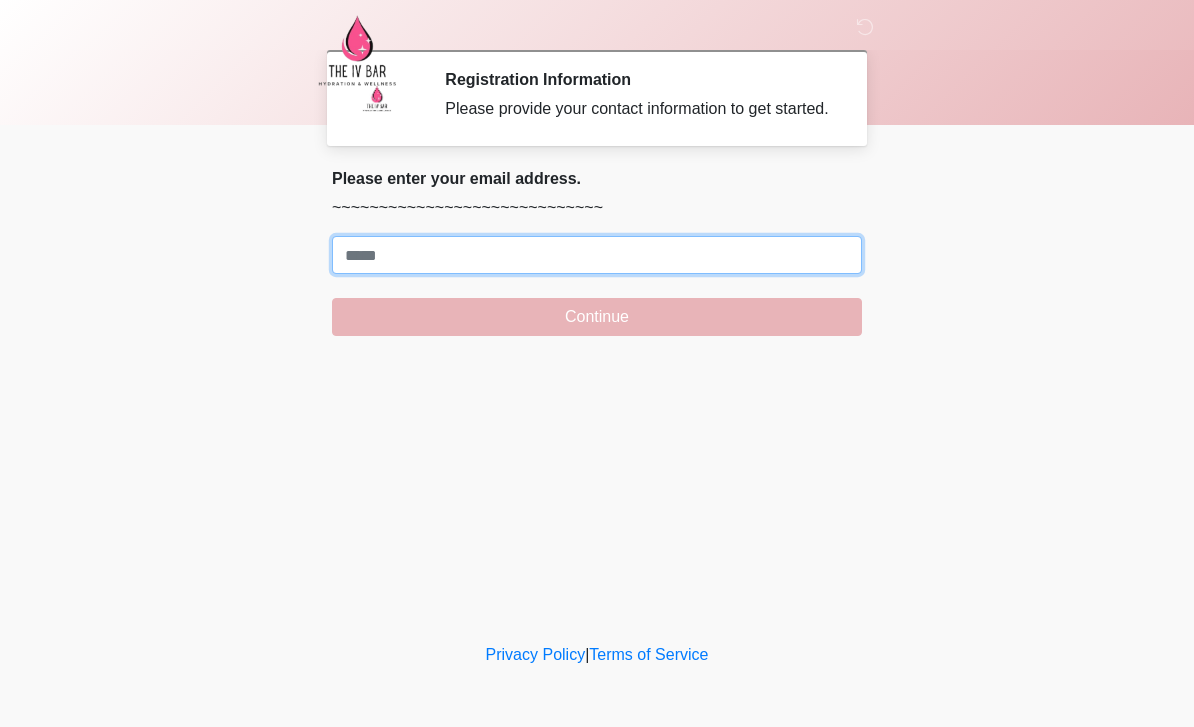 click on "Where should we email your treatment plan?" at bounding box center (597, 255) 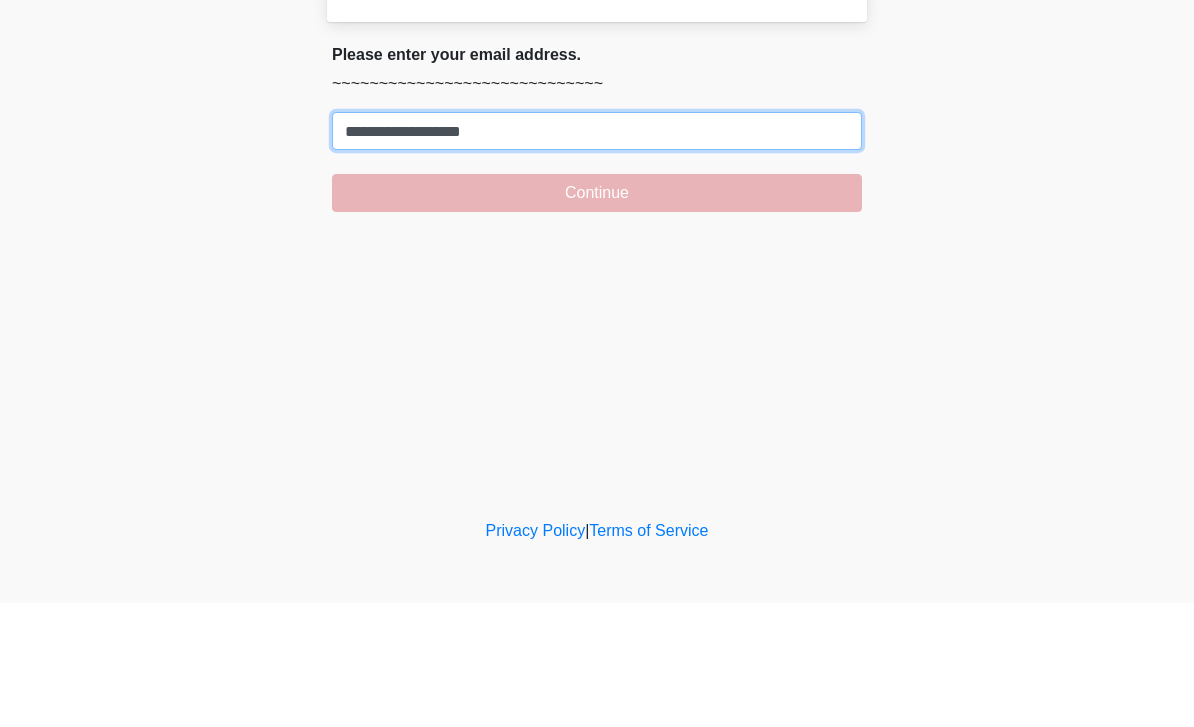 type on "**********" 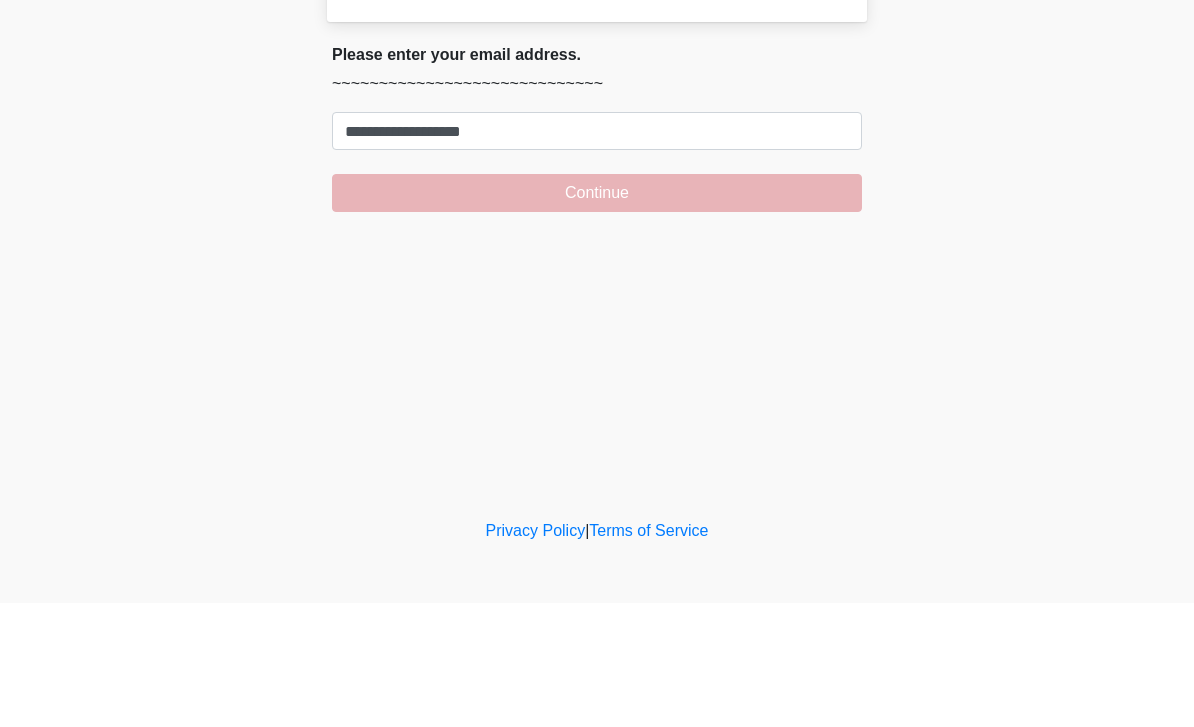 click on "Continue" at bounding box center [597, 317] 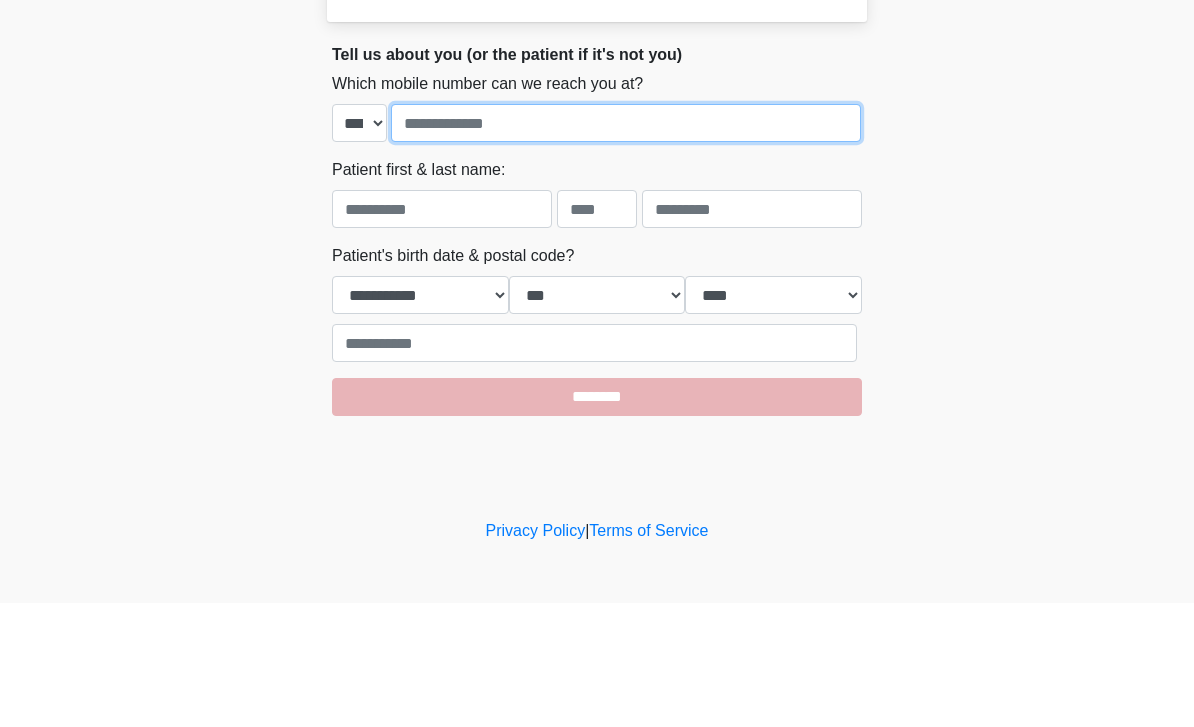 click at bounding box center (626, 247) 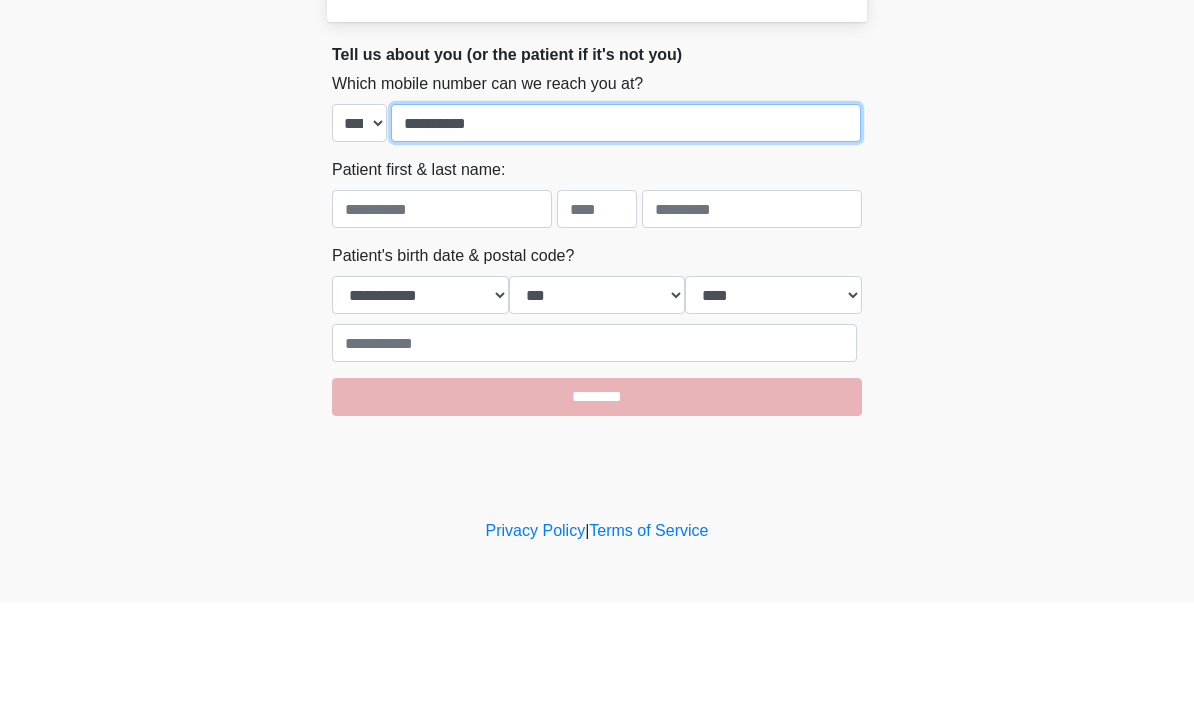 type on "**********" 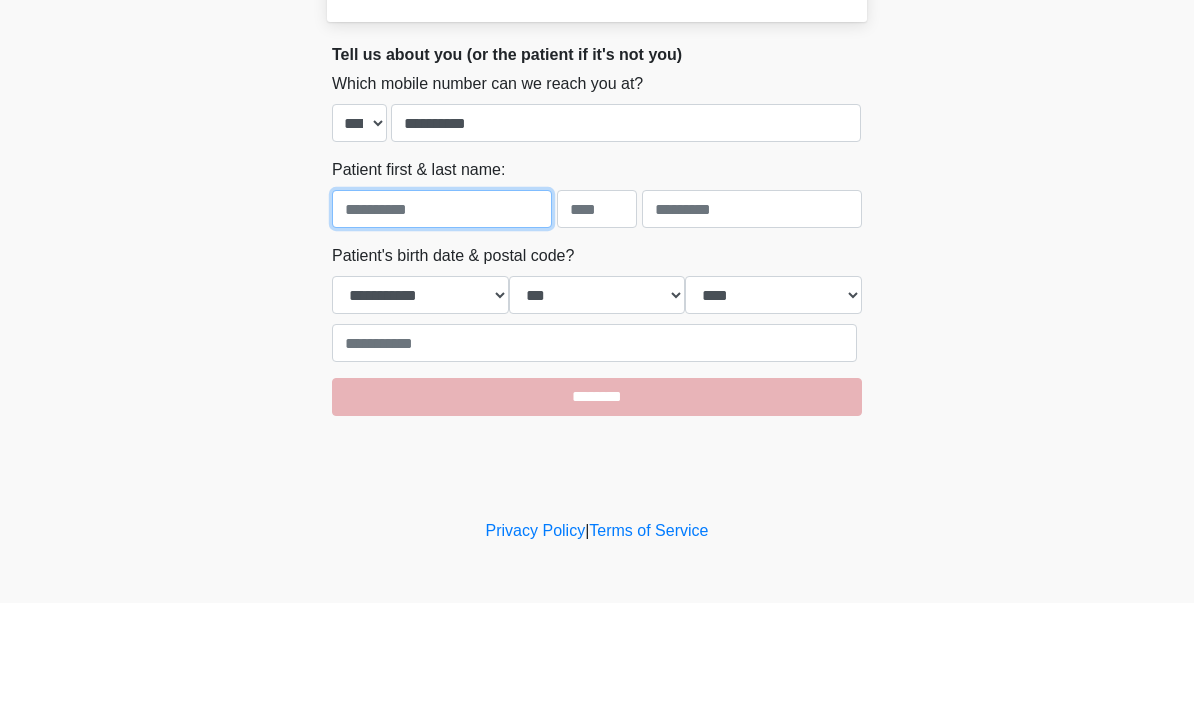 click at bounding box center (442, 333) 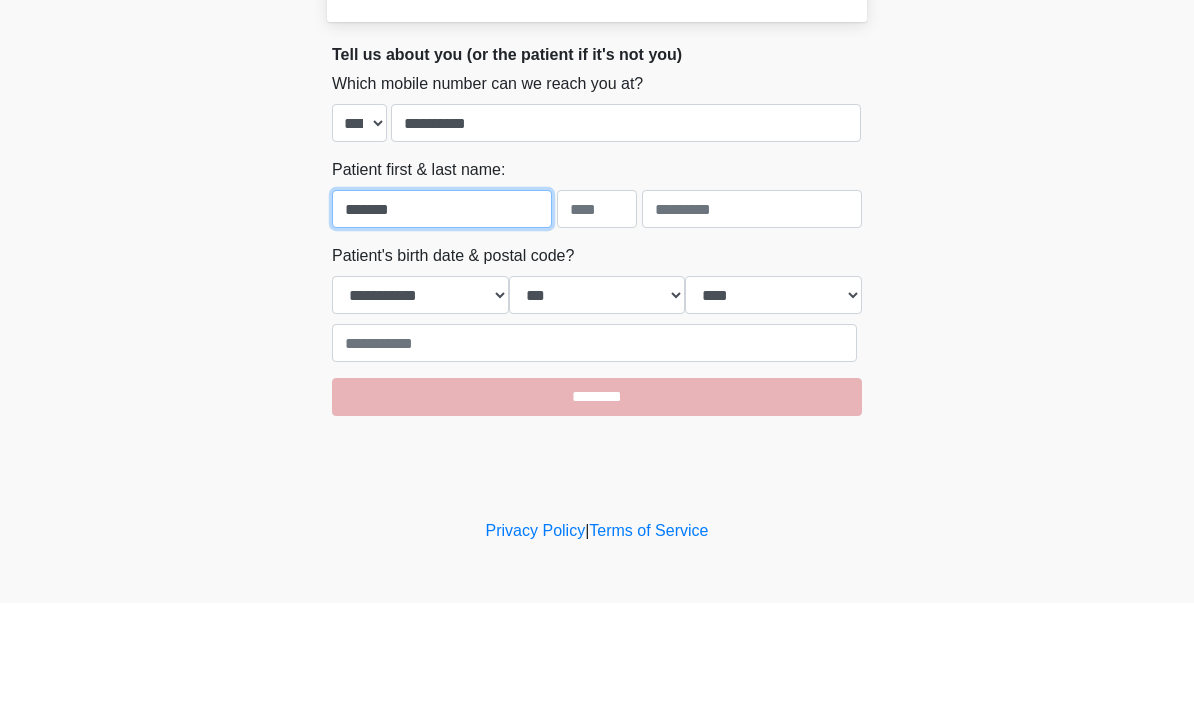 type on "*******" 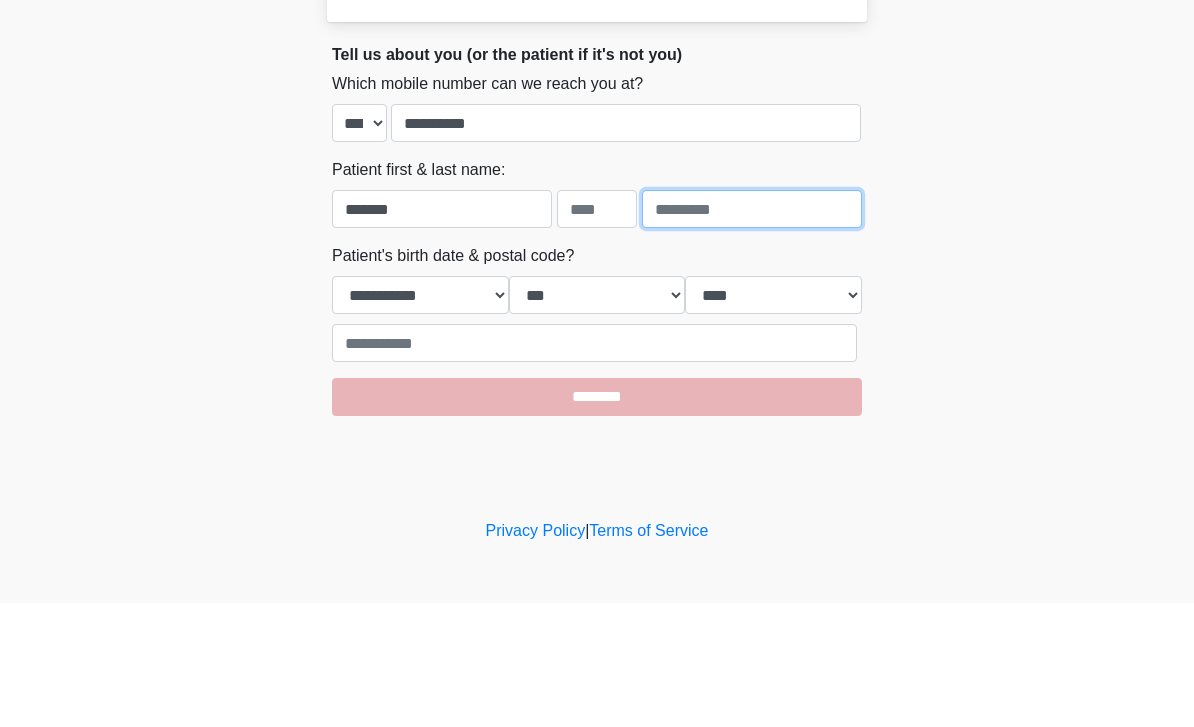 click at bounding box center (752, 333) 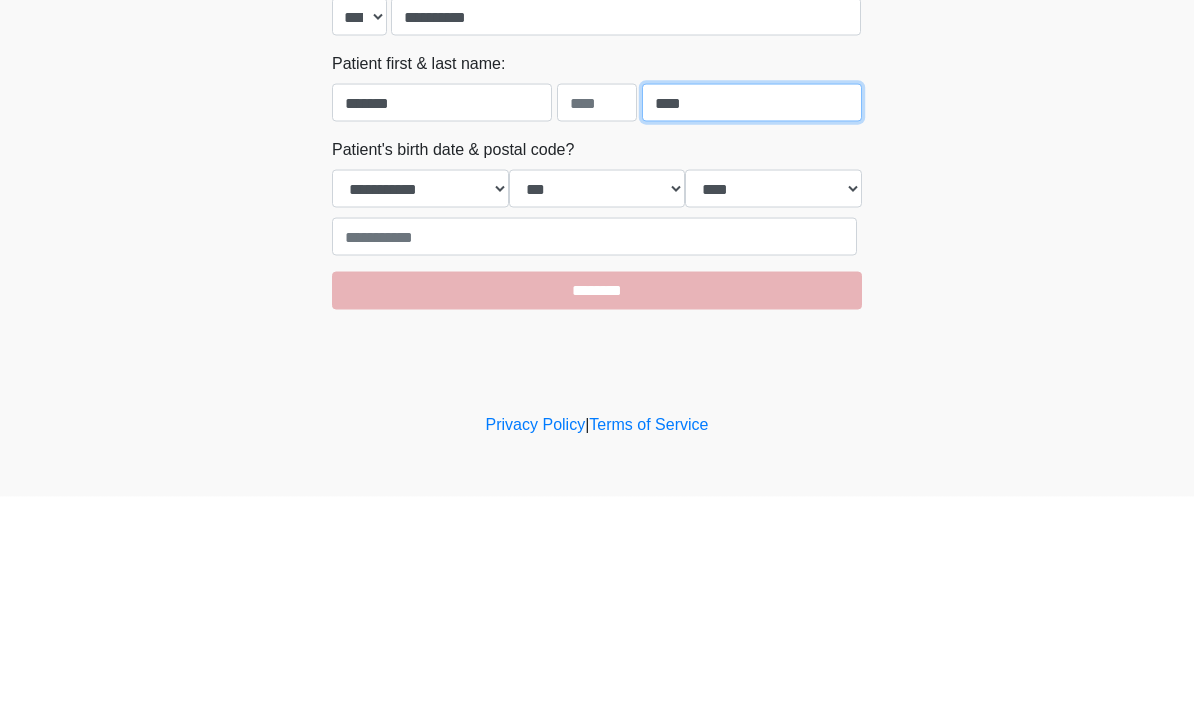 type on "****" 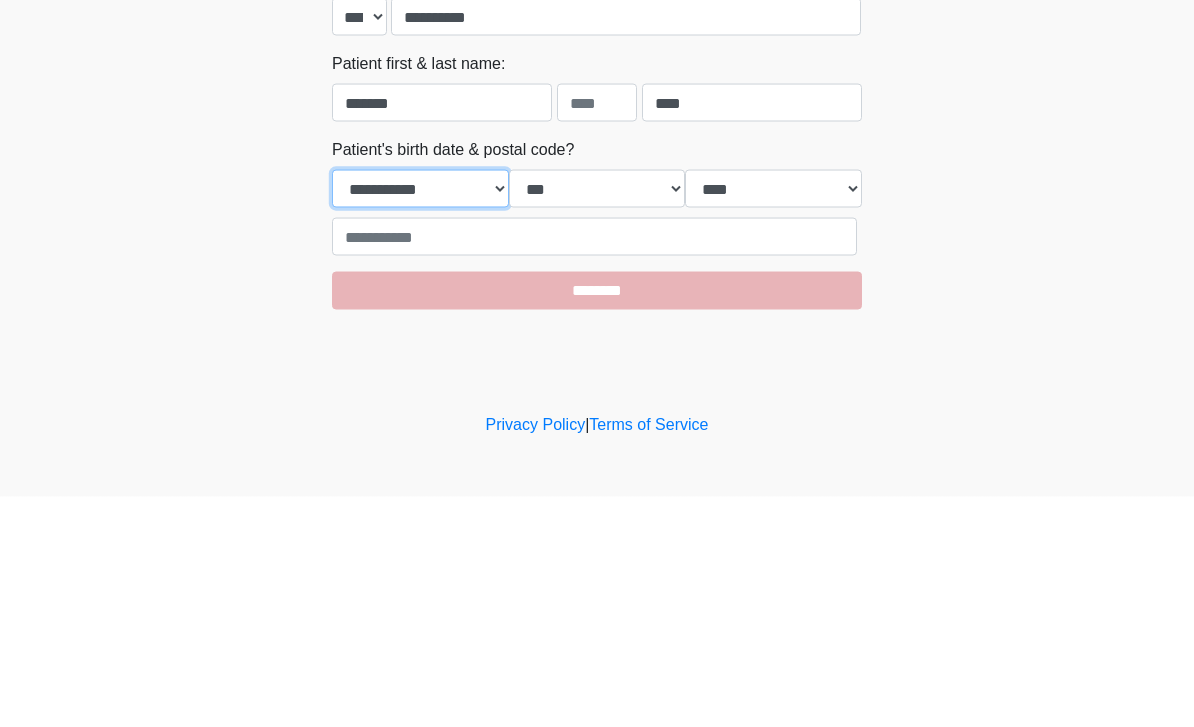 click on "**********" at bounding box center (420, 419) 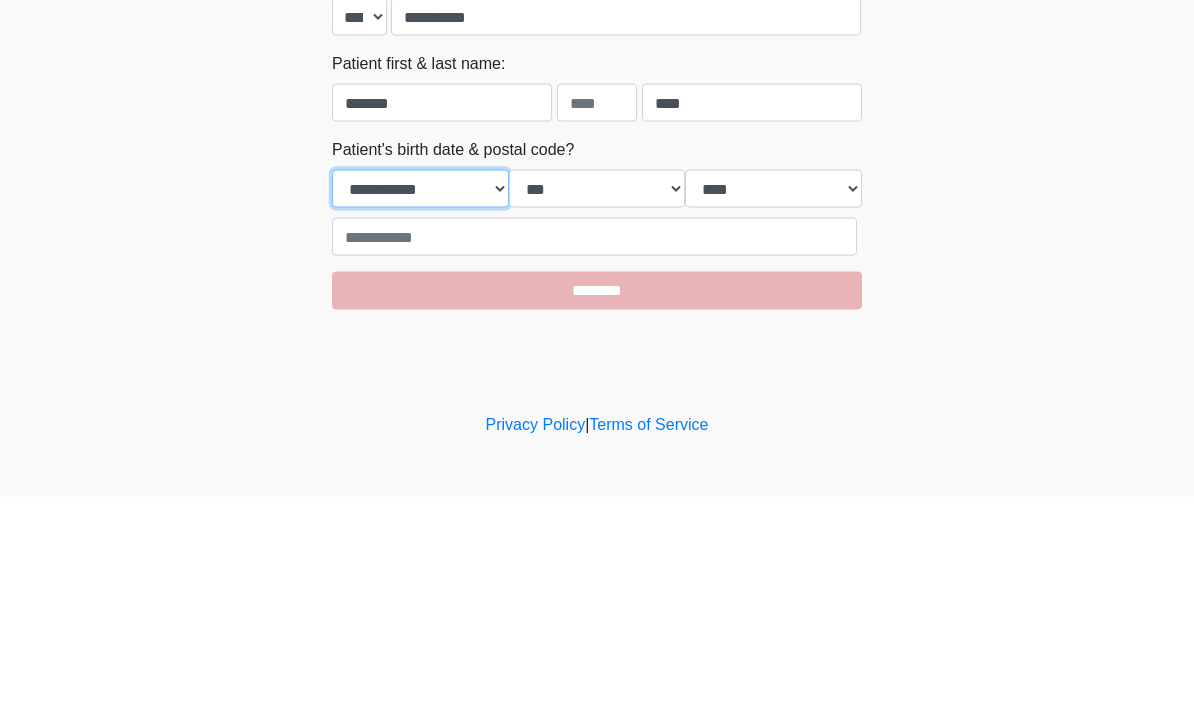 select on "*" 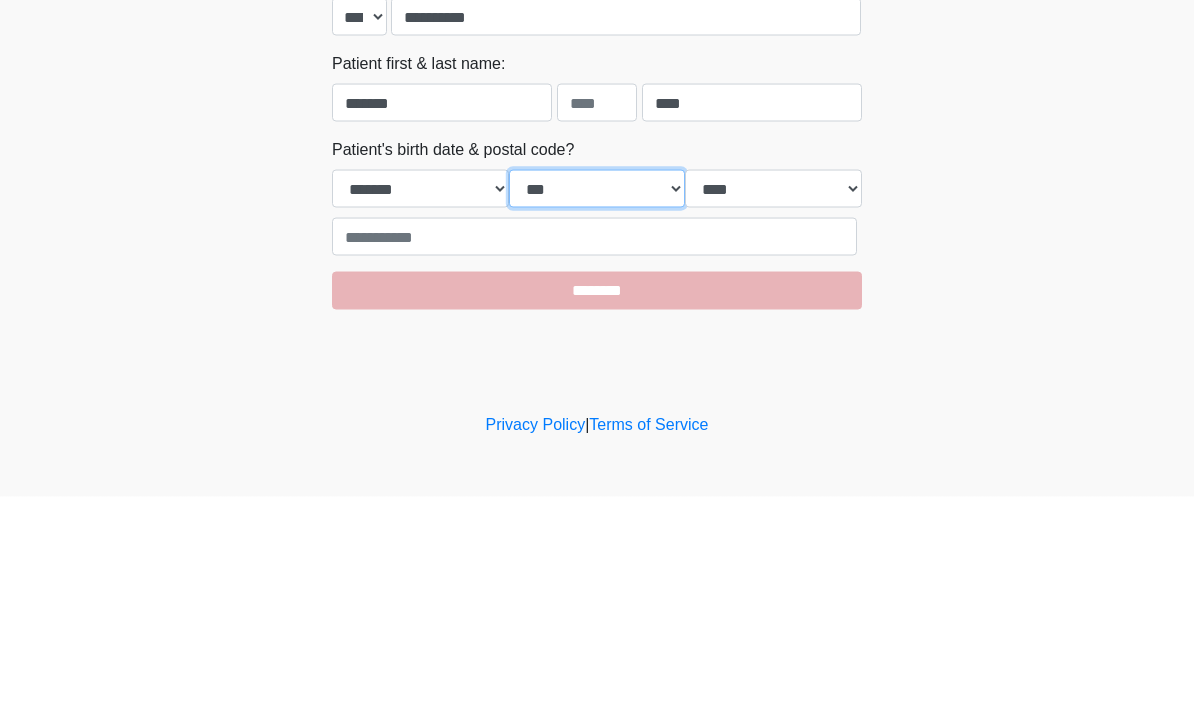 click on "***
*
*
*
*
*
*
*
*
*
**
**
**
**
**
**
**
**
**
**
**
**
**
**
**
**
**
**
**
**
**
**" at bounding box center [597, 419] 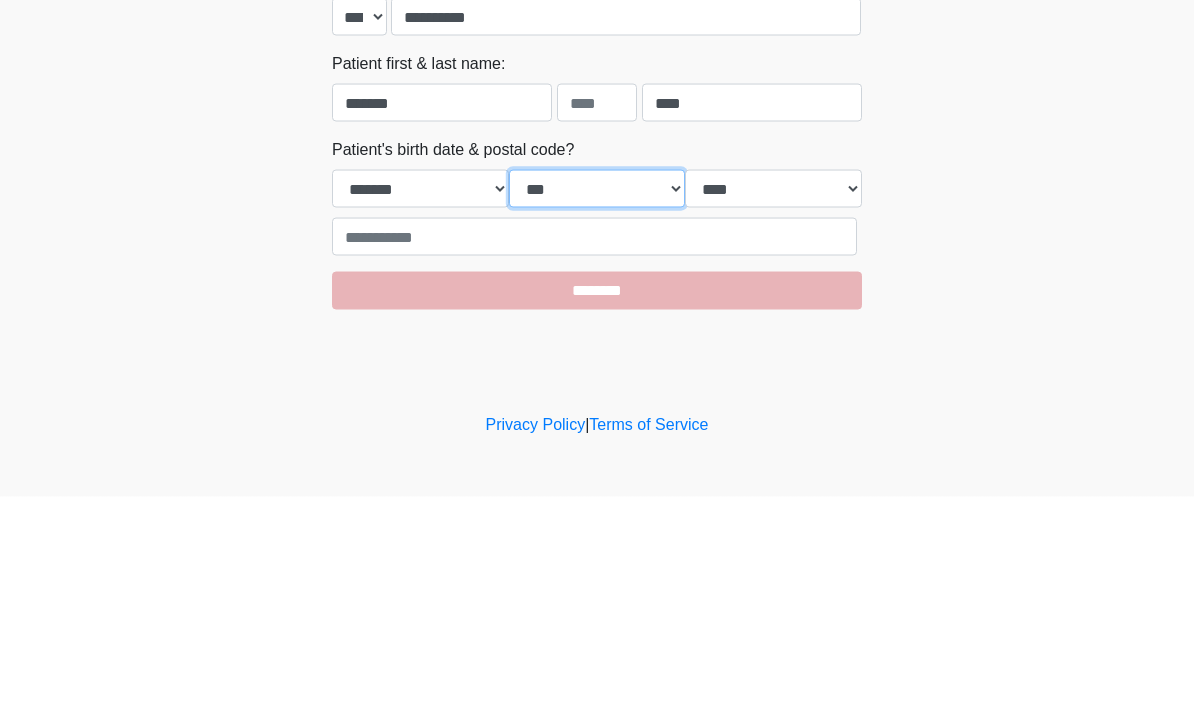 select on "**" 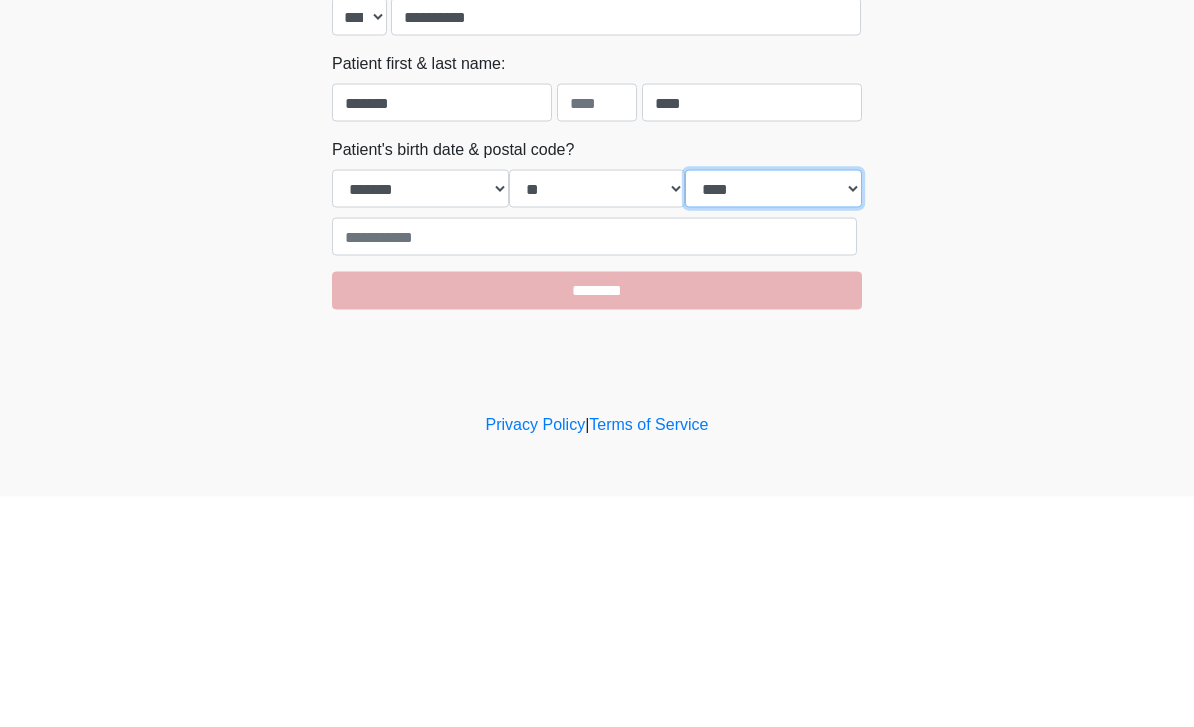 click on "****
****
****
****
****
****
****
****
****
****
****
****
****
****
****
****
****
****
****
****
****
****
****
****
****
****
****
****
****
****
****
****
****
****
****
****
****
****
****
****
****
****
****
****
****
****
****
****
****
****
****
****
****
****
****
****
****
****
****
****
****
****
****
****
****
****
****
****
****
****
****
****
****
****
****
****
****
****
****
****
****
****
****
****
****
****
****
****
****
****
****
****
****
****
****
****
****
****
****
****
****
****" at bounding box center (773, 419) 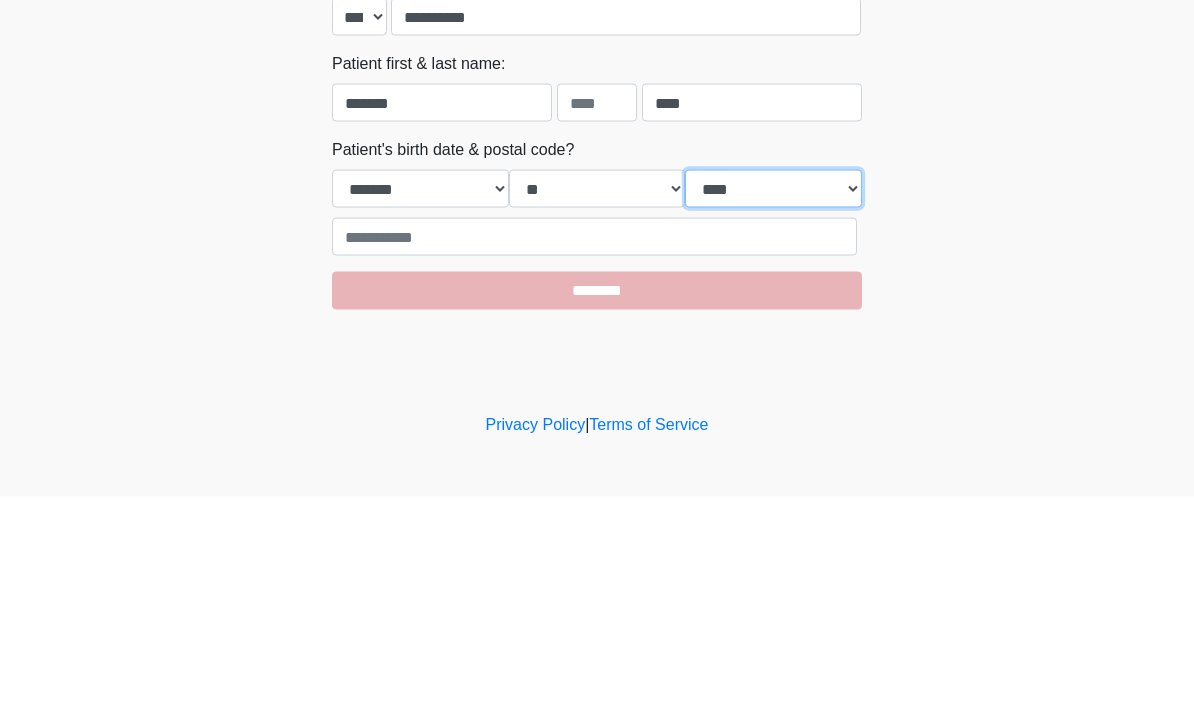 select on "****" 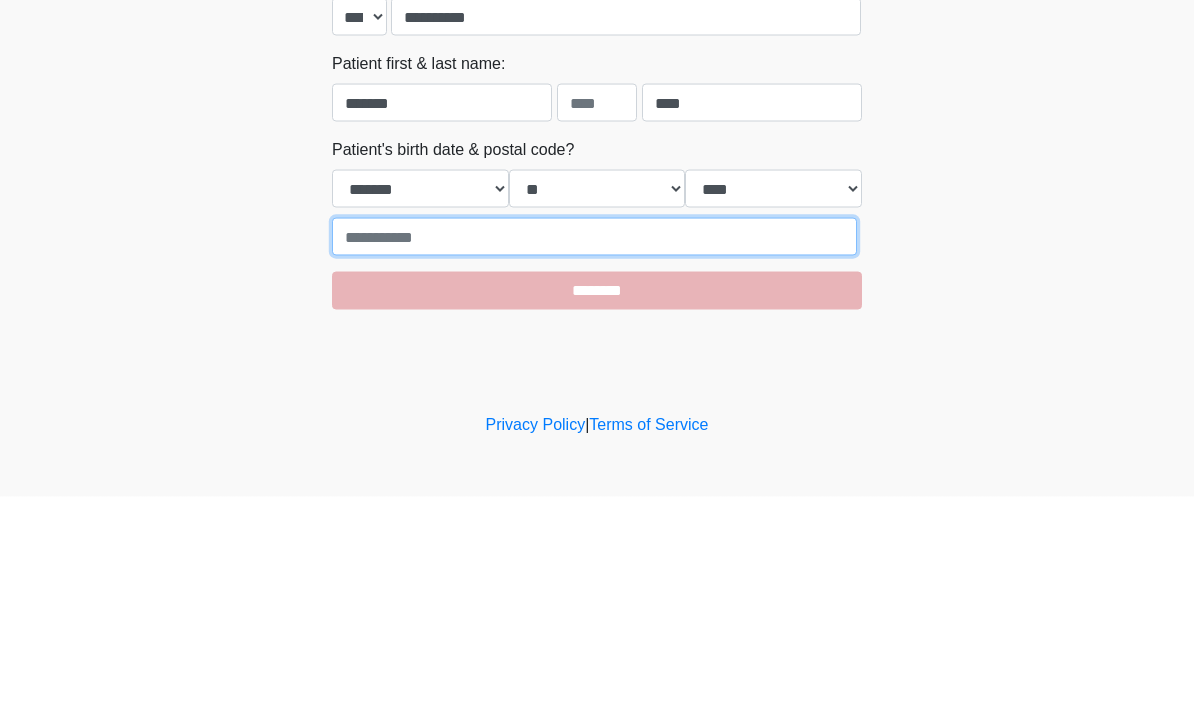 click at bounding box center [594, 467] 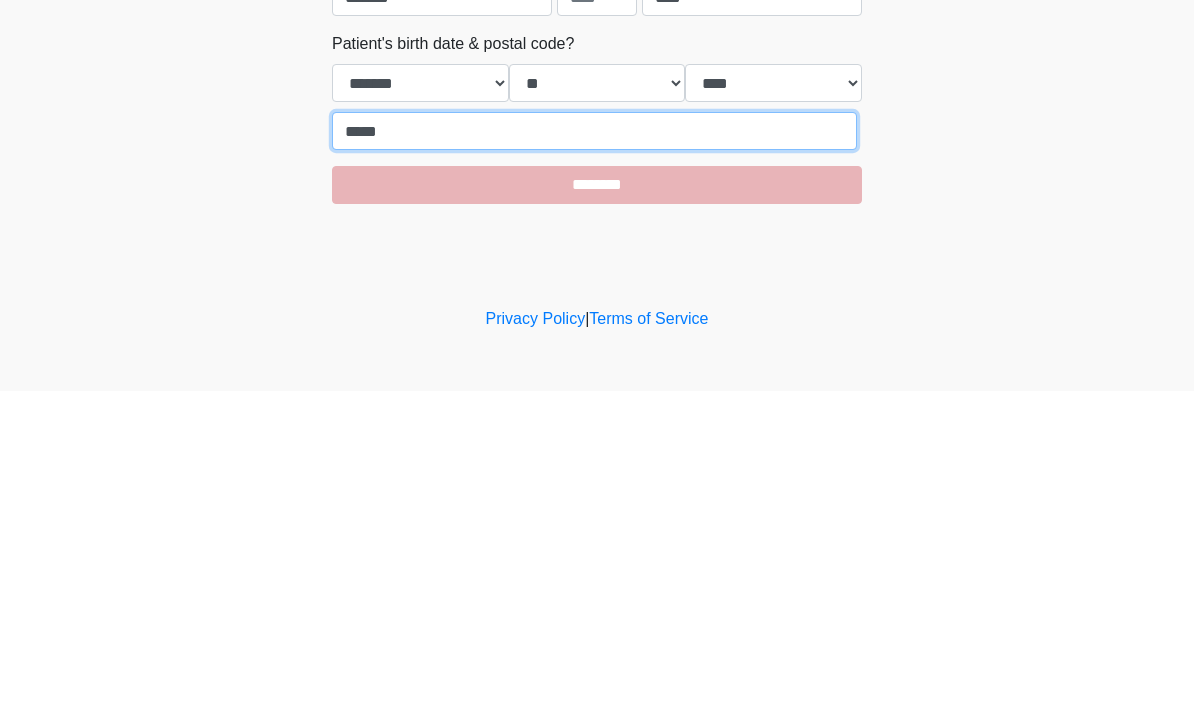 type on "*****" 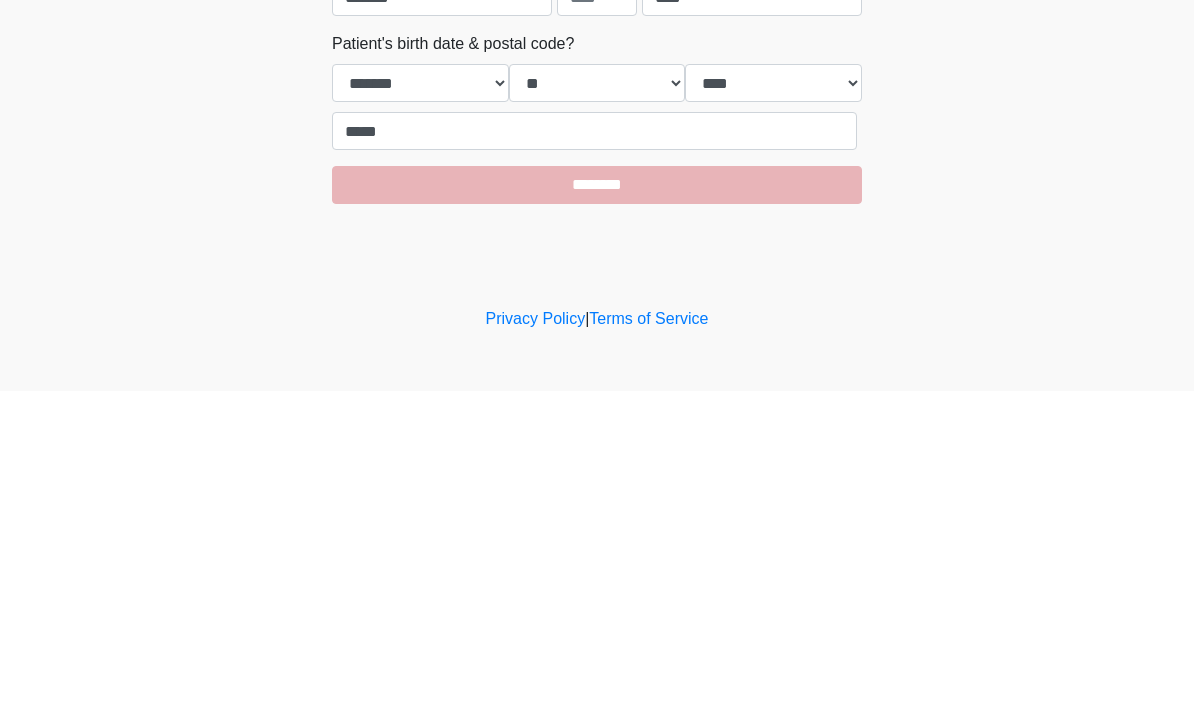 click on "********" at bounding box center [597, 521] 